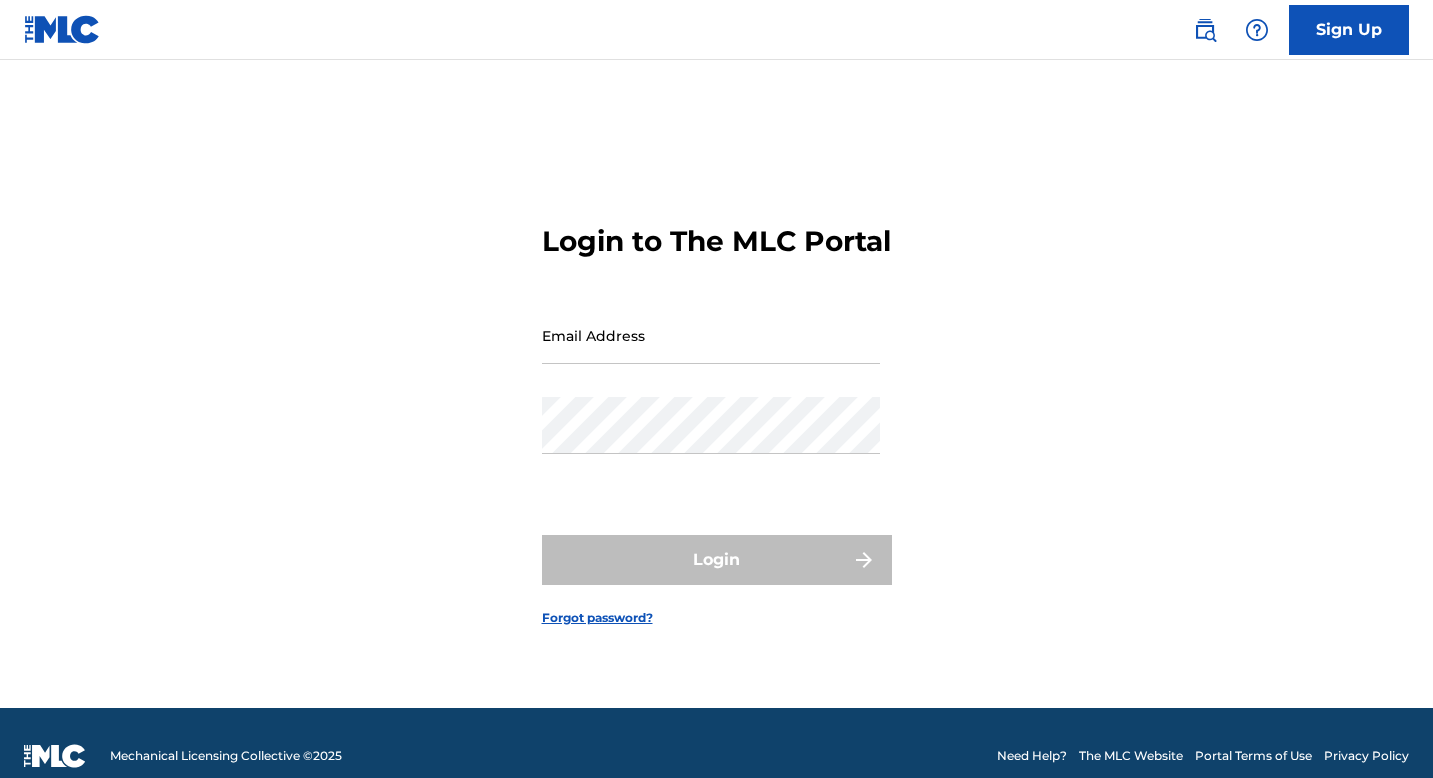 scroll, scrollTop: 0, scrollLeft: 0, axis: both 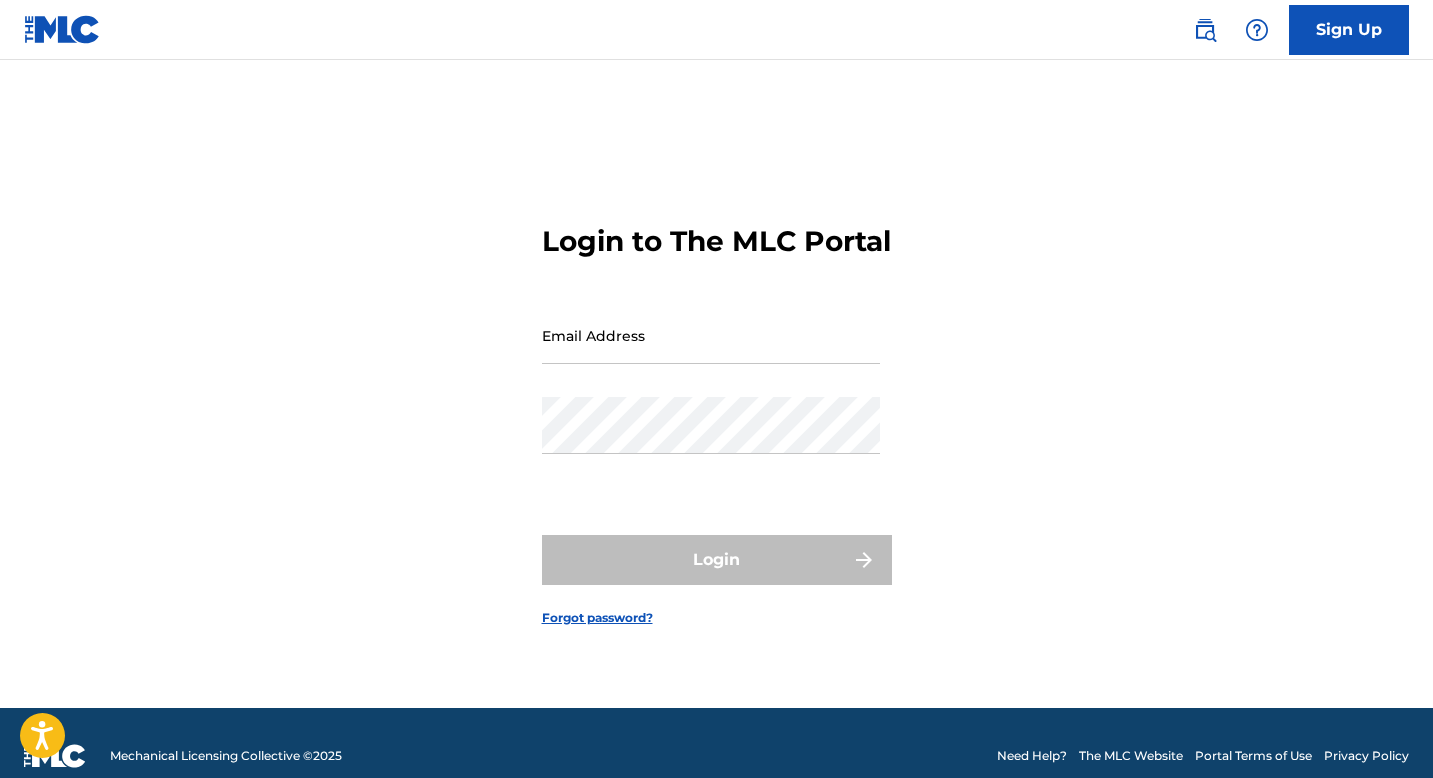 click on "Email Address" at bounding box center [711, 335] 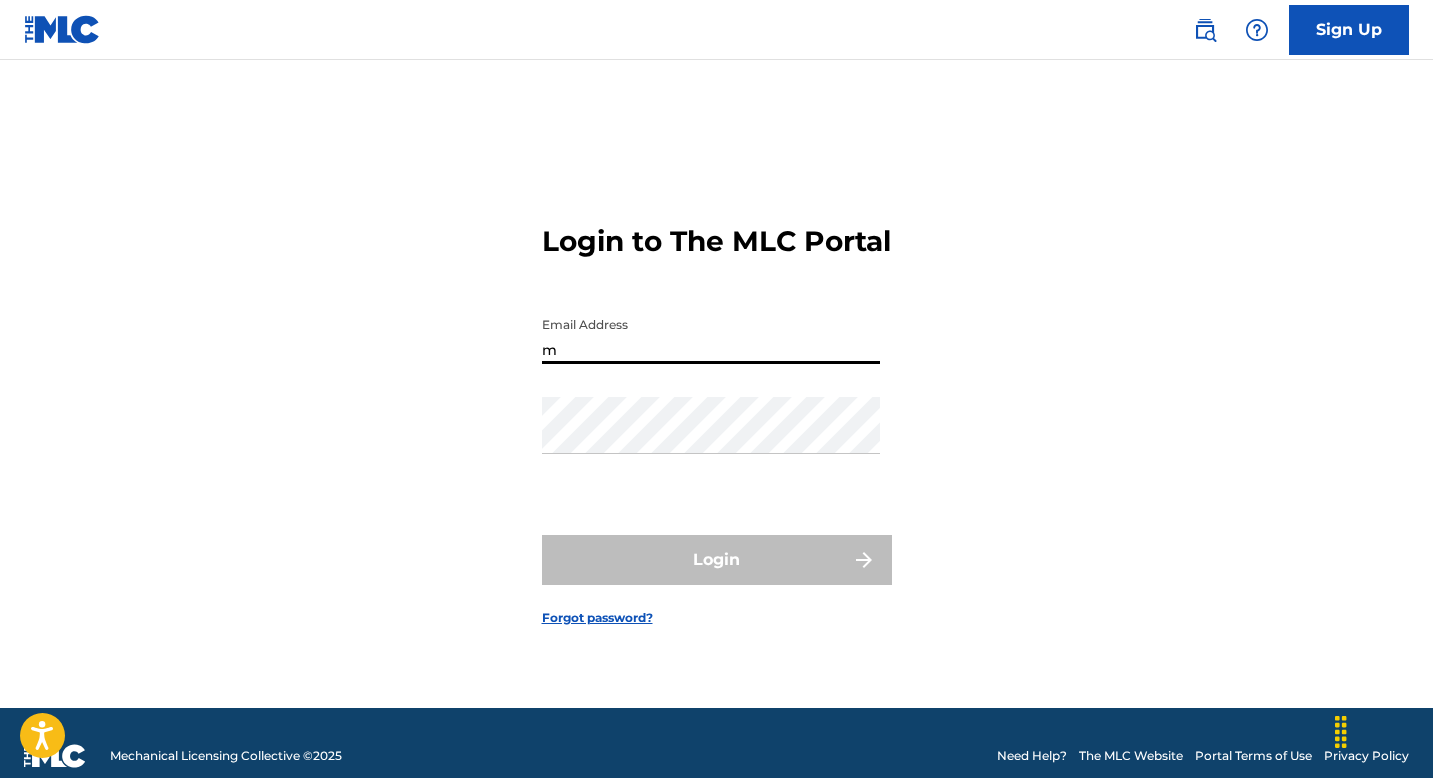 type on "mercadeo.marmaz@gmail.com" 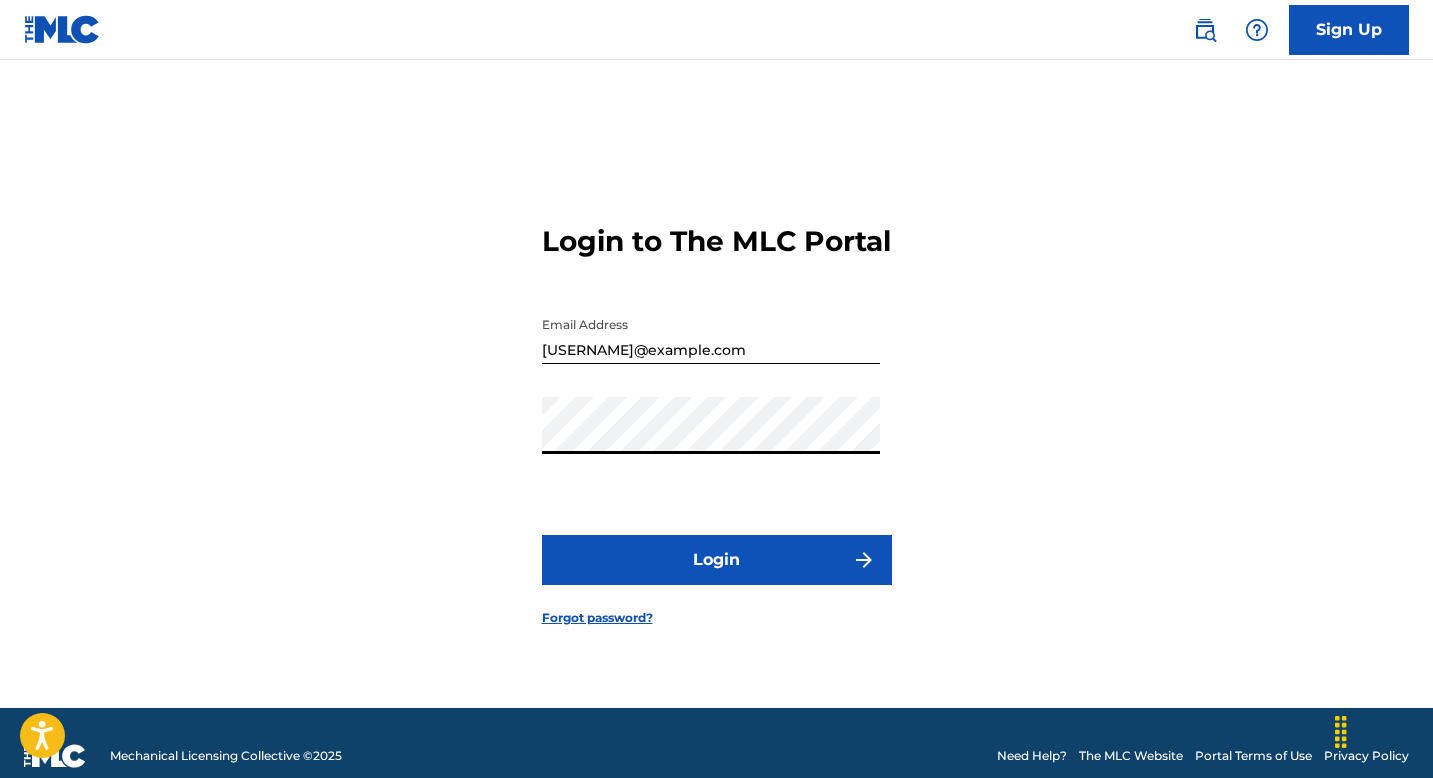 click on "Login" at bounding box center [717, 560] 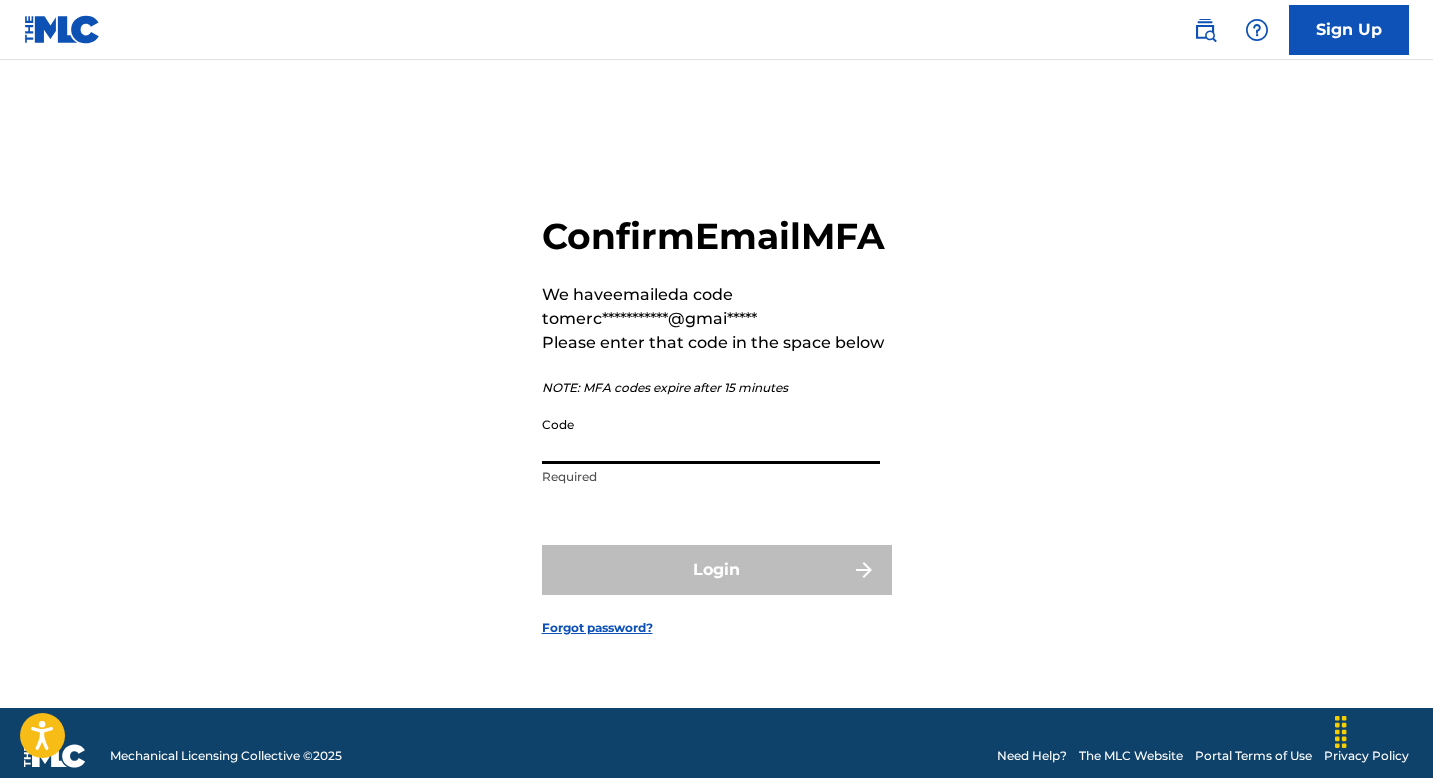click on "Code" at bounding box center (711, 435) 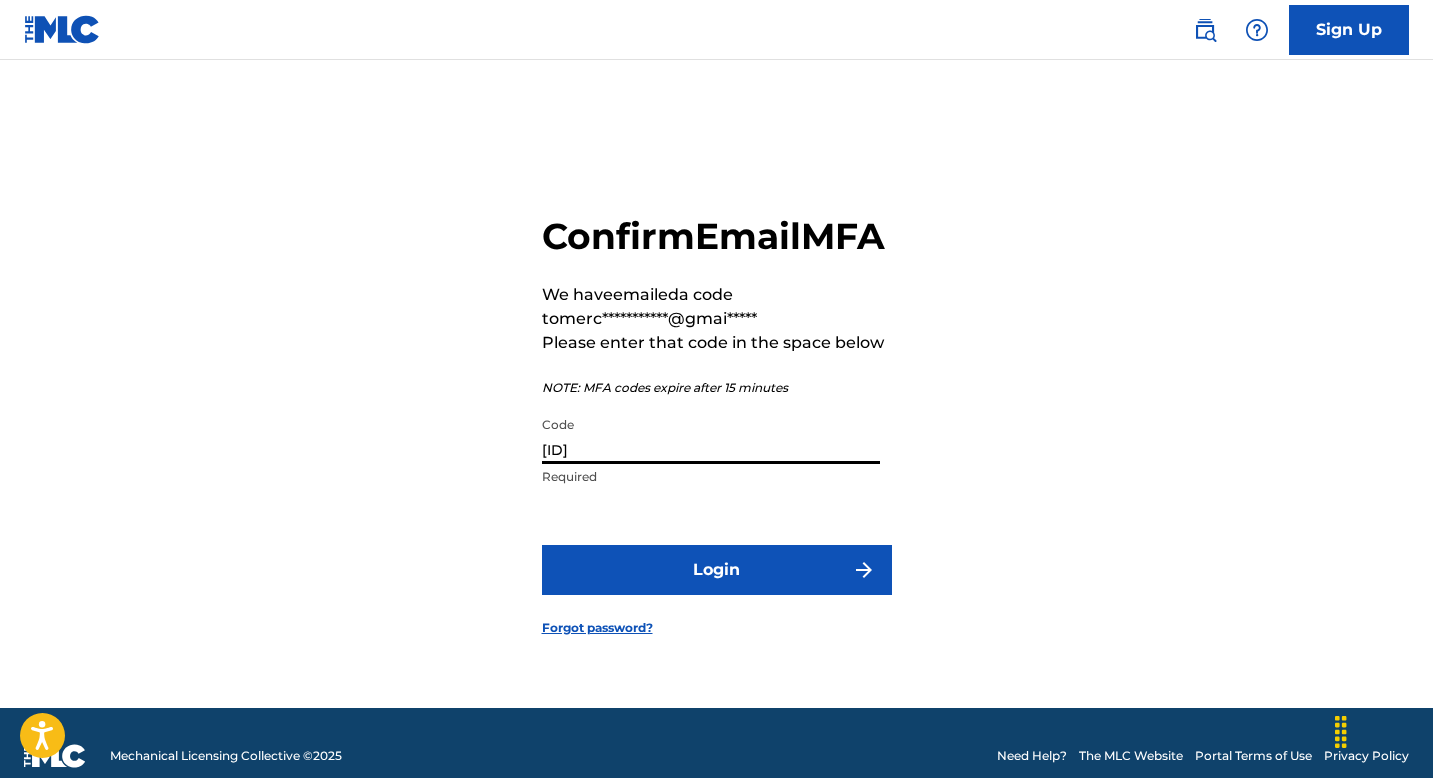 type on "608898" 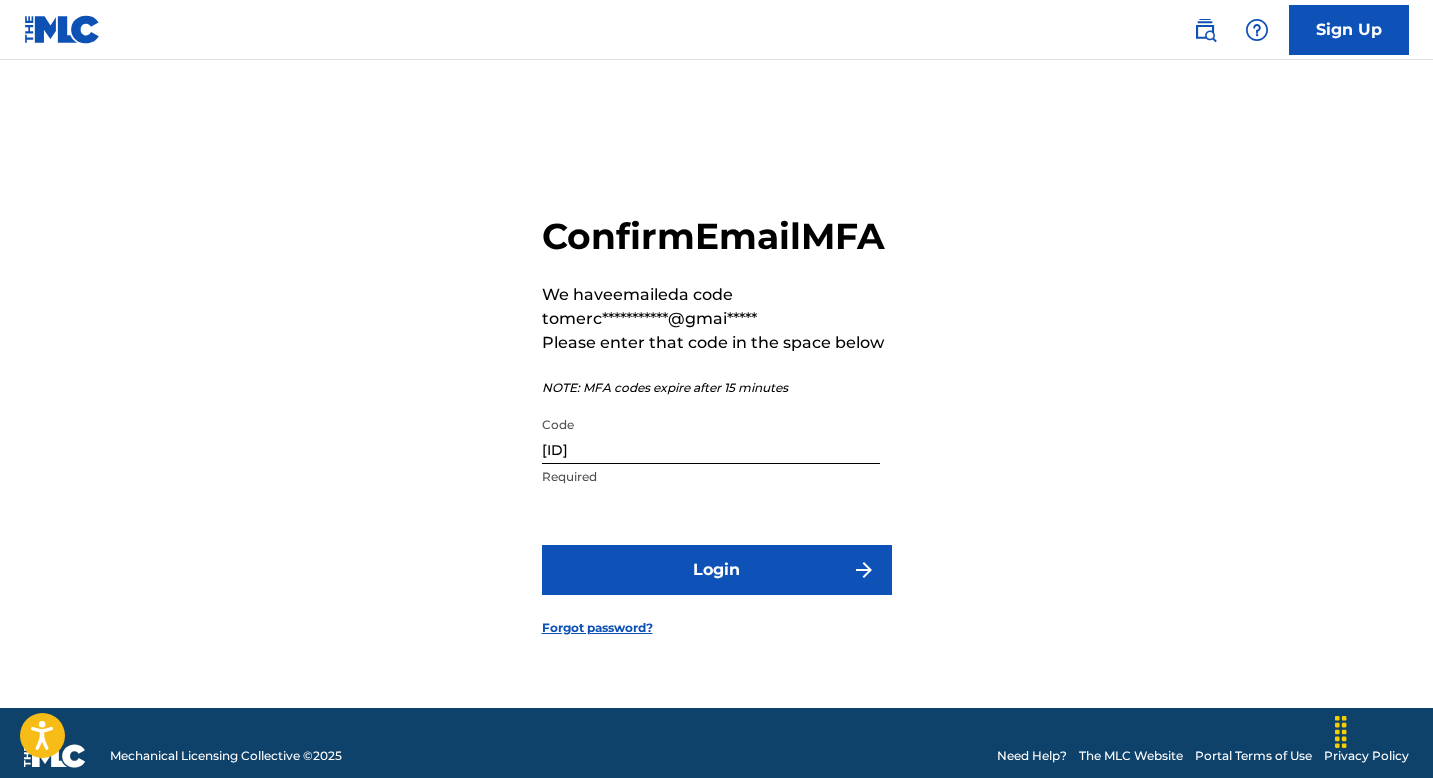 click on "Login" at bounding box center [717, 570] 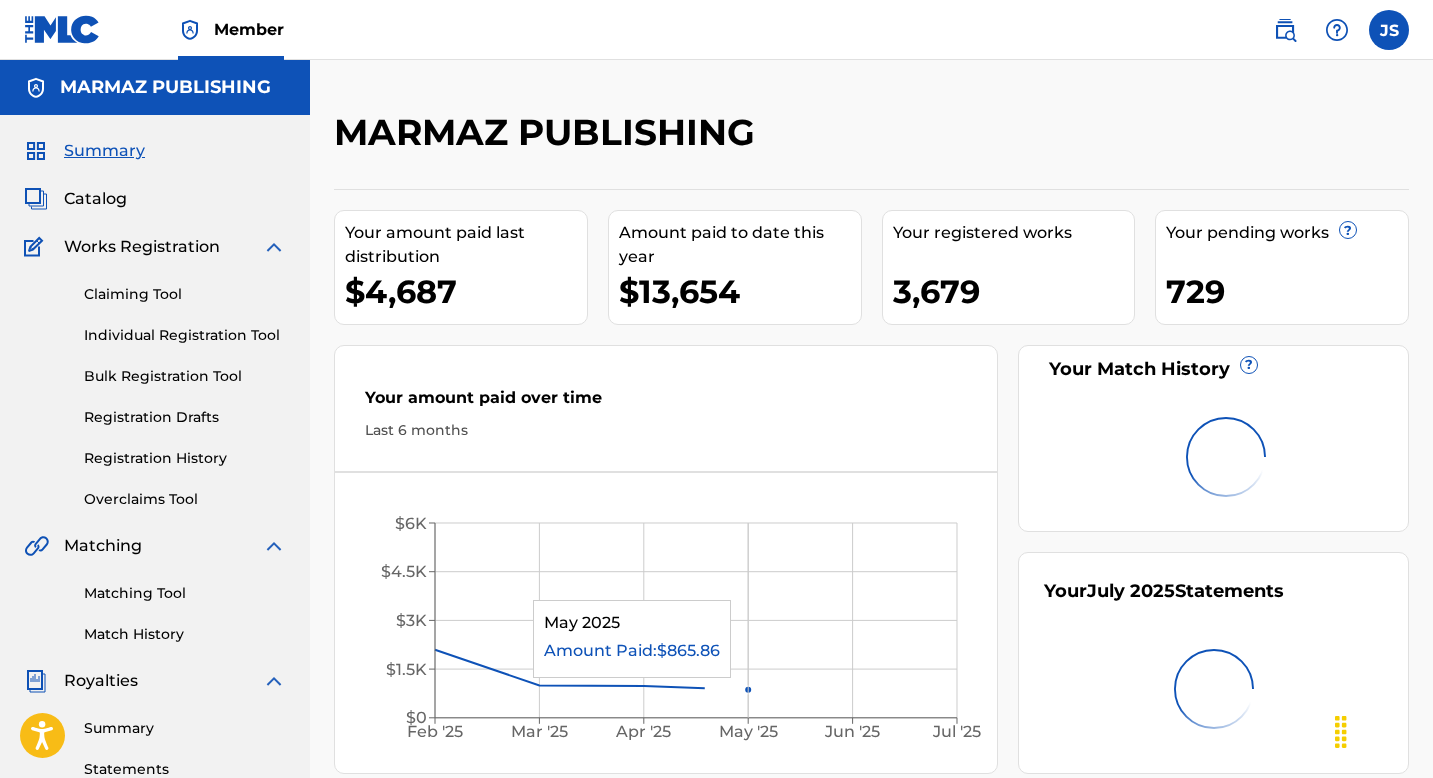 scroll, scrollTop: 0, scrollLeft: 0, axis: both 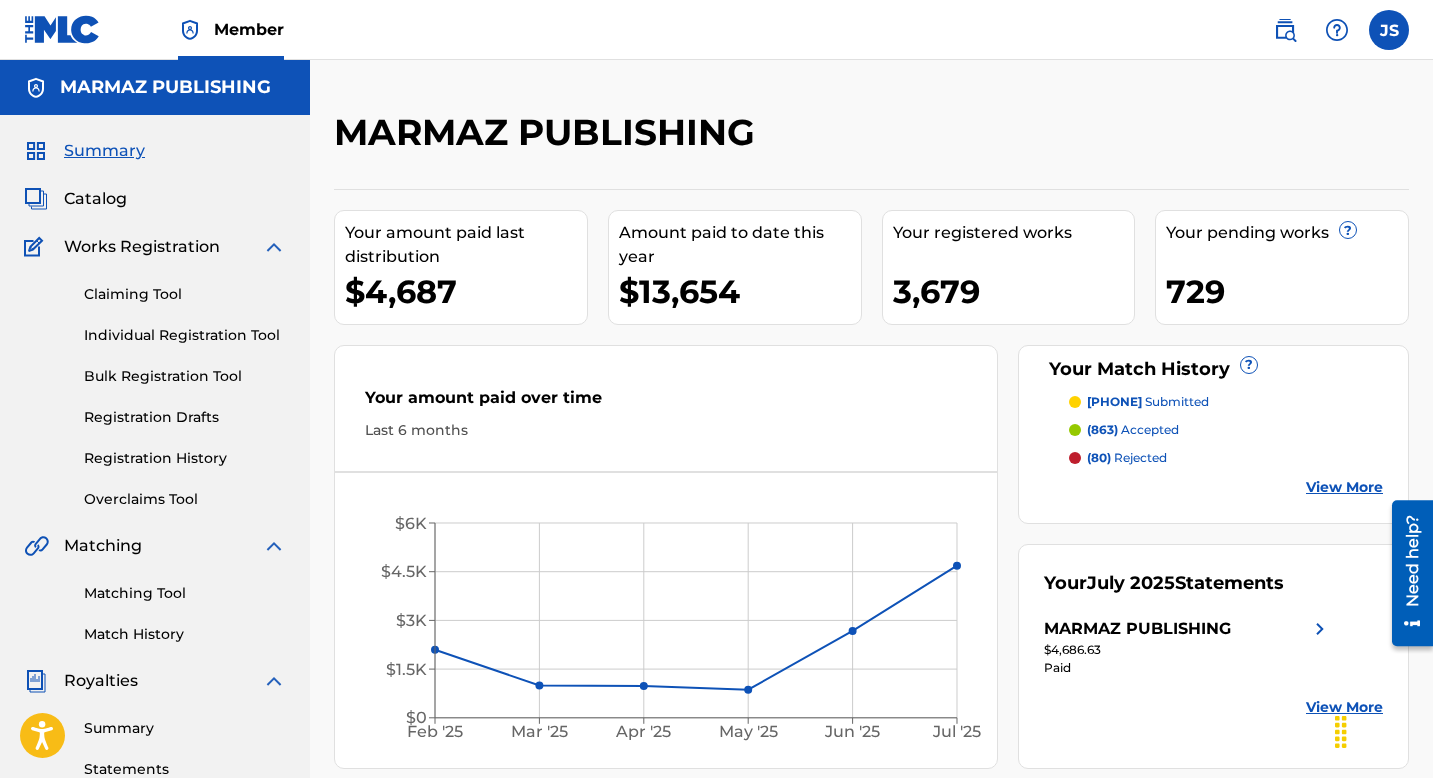 click on "Catalog" at bounding box center (95, 199) 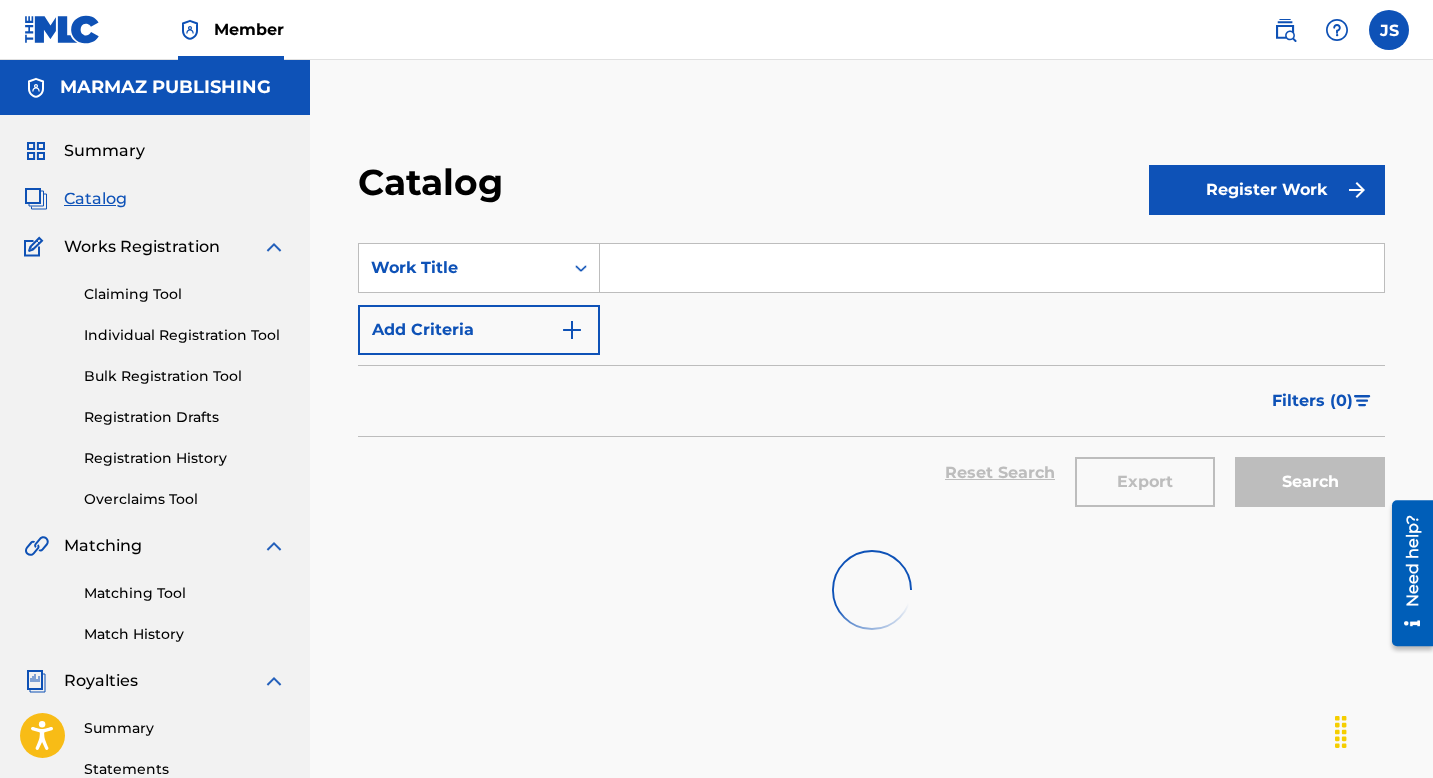 click at bounding box center (992, 268) 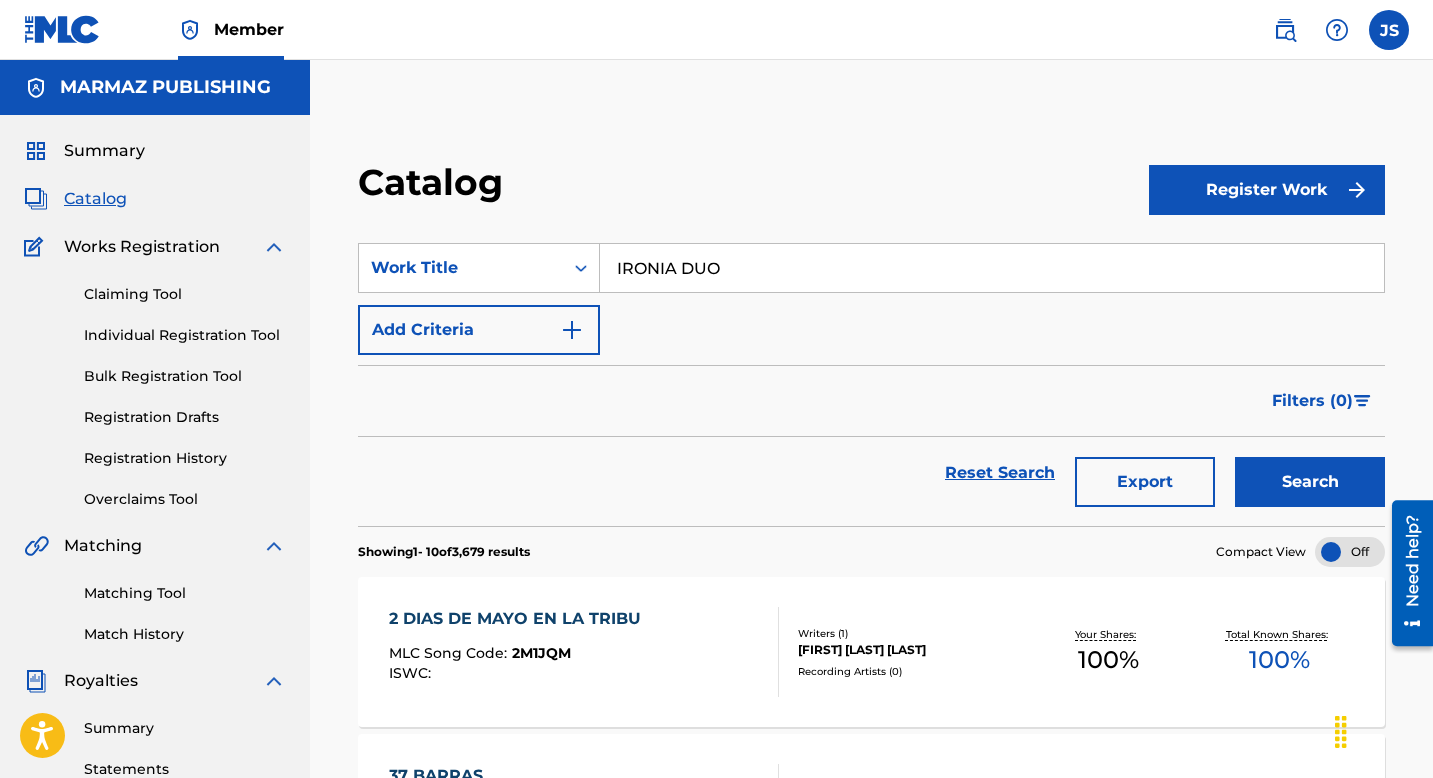 type on "IRONIA DUO" 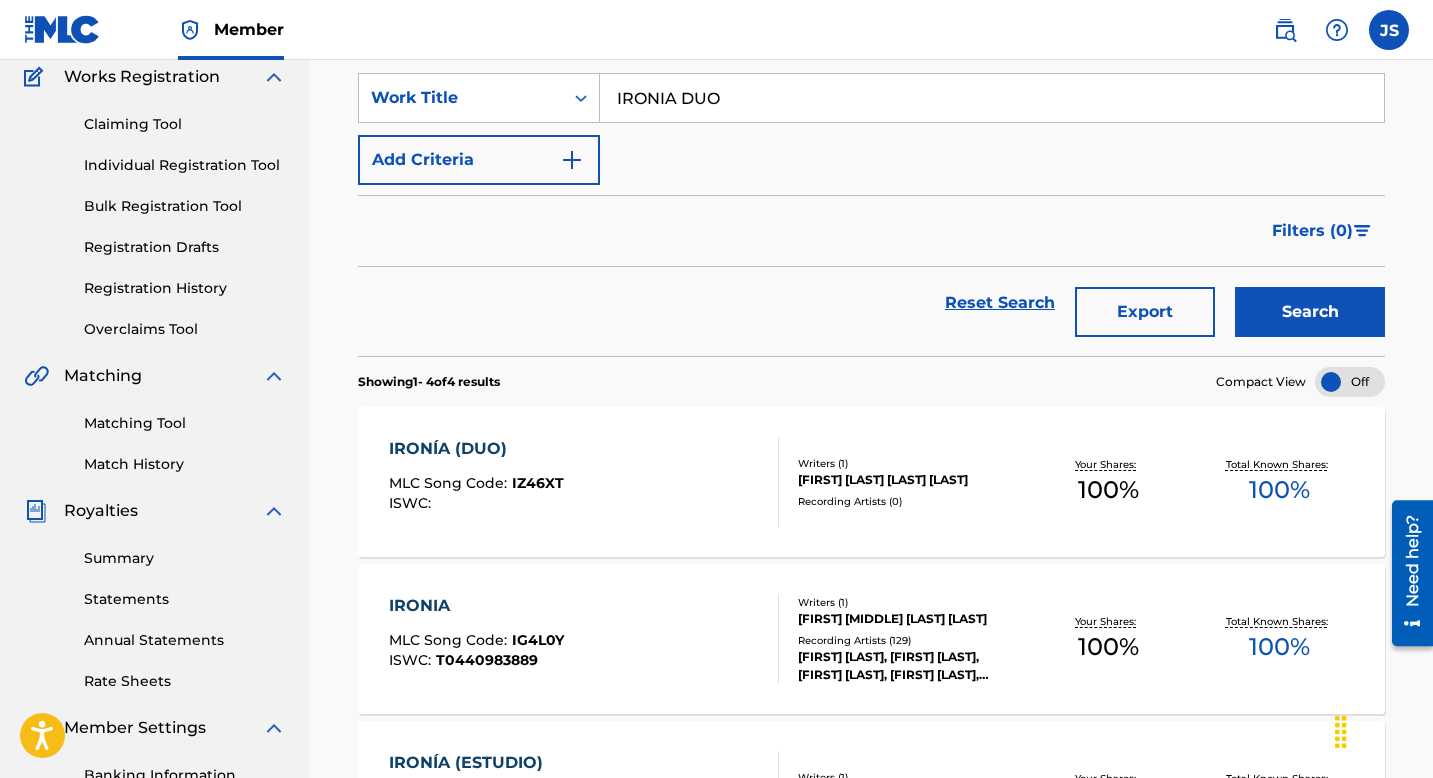 scroll, scrollTop: 185, scrollLeft: 0, axis: vertical 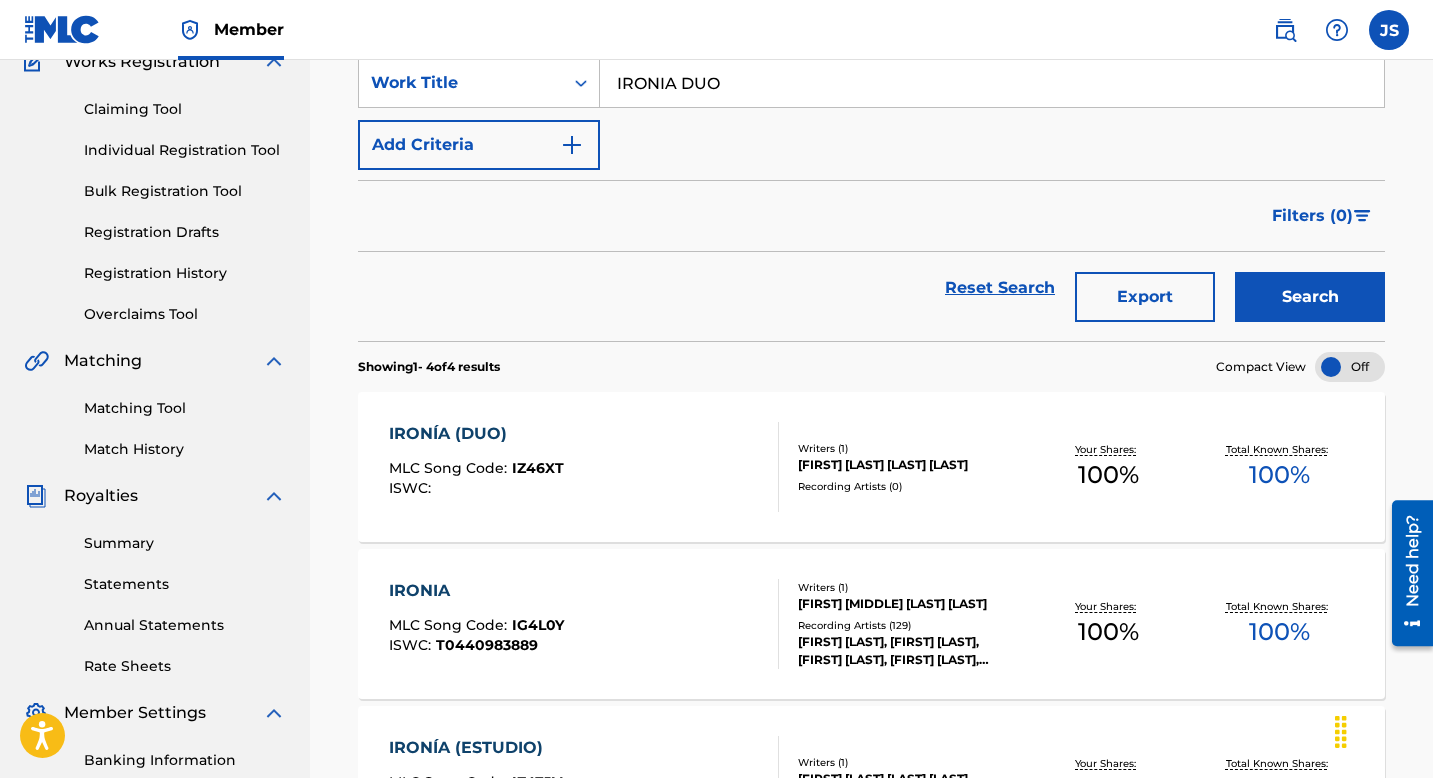 click on "IRONÍA (DUO) MLC Song Code : IZ46XT ISWC :" at bounding box center (584, 467) 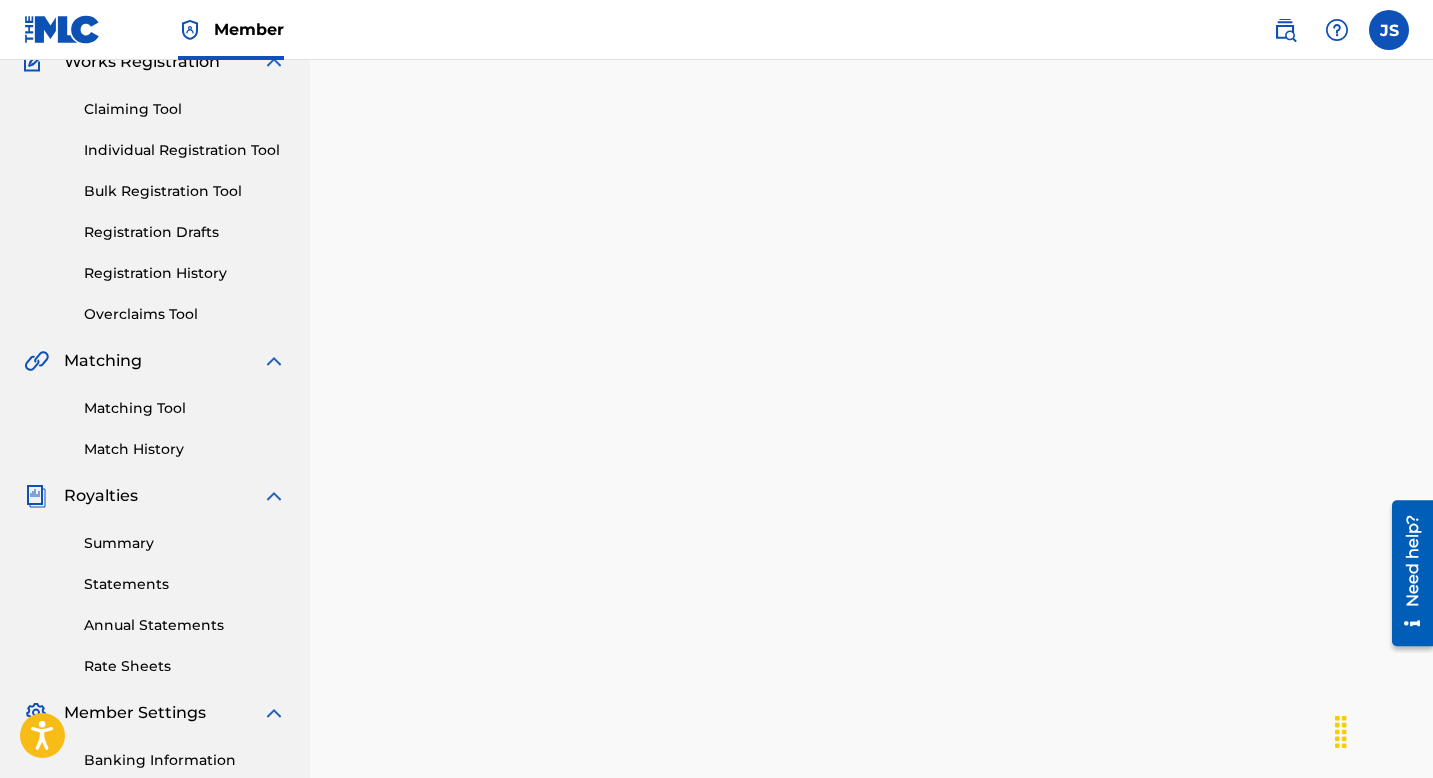 scroll, scrollTop: 0, scrollLeft: 0, axis: both 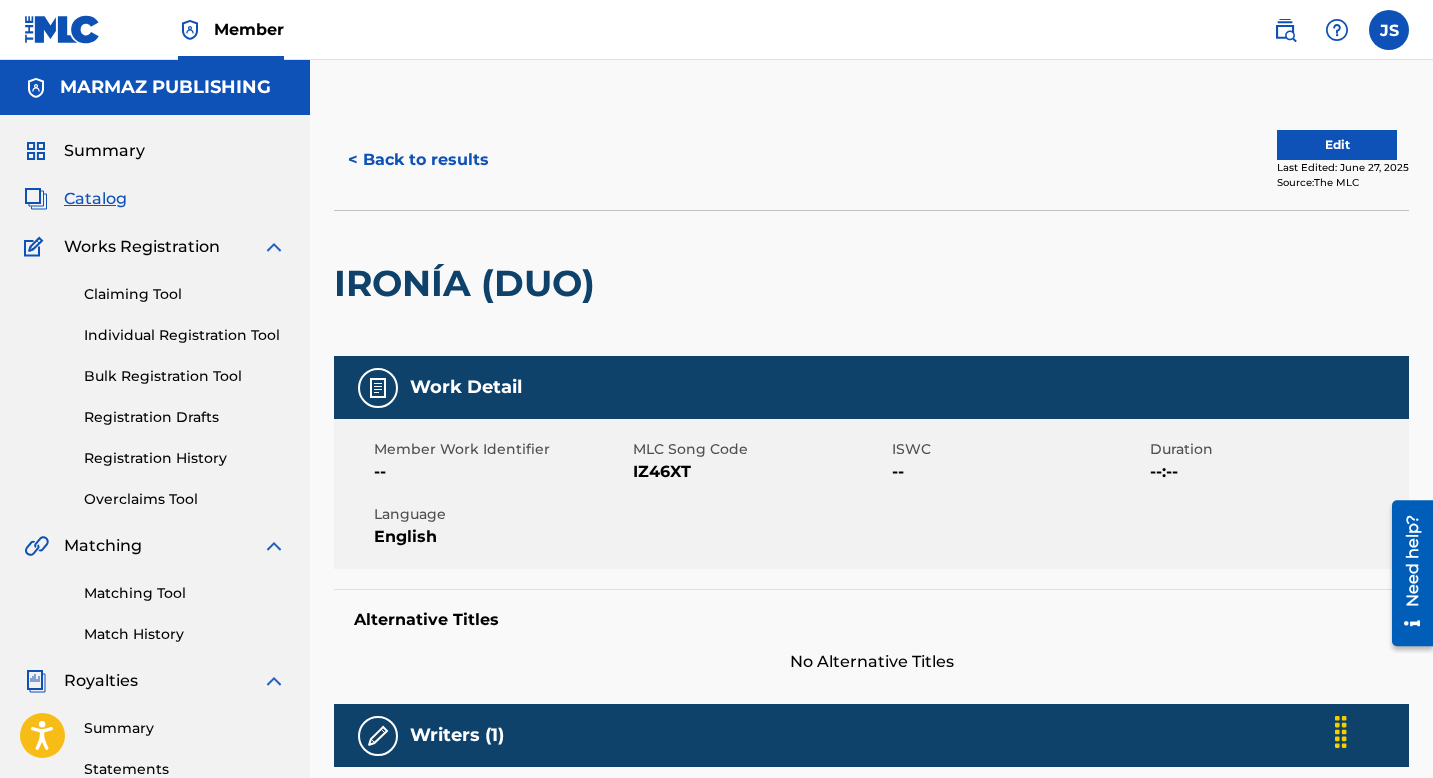 click on "IZ46XT" at bounding box center (760, 472) 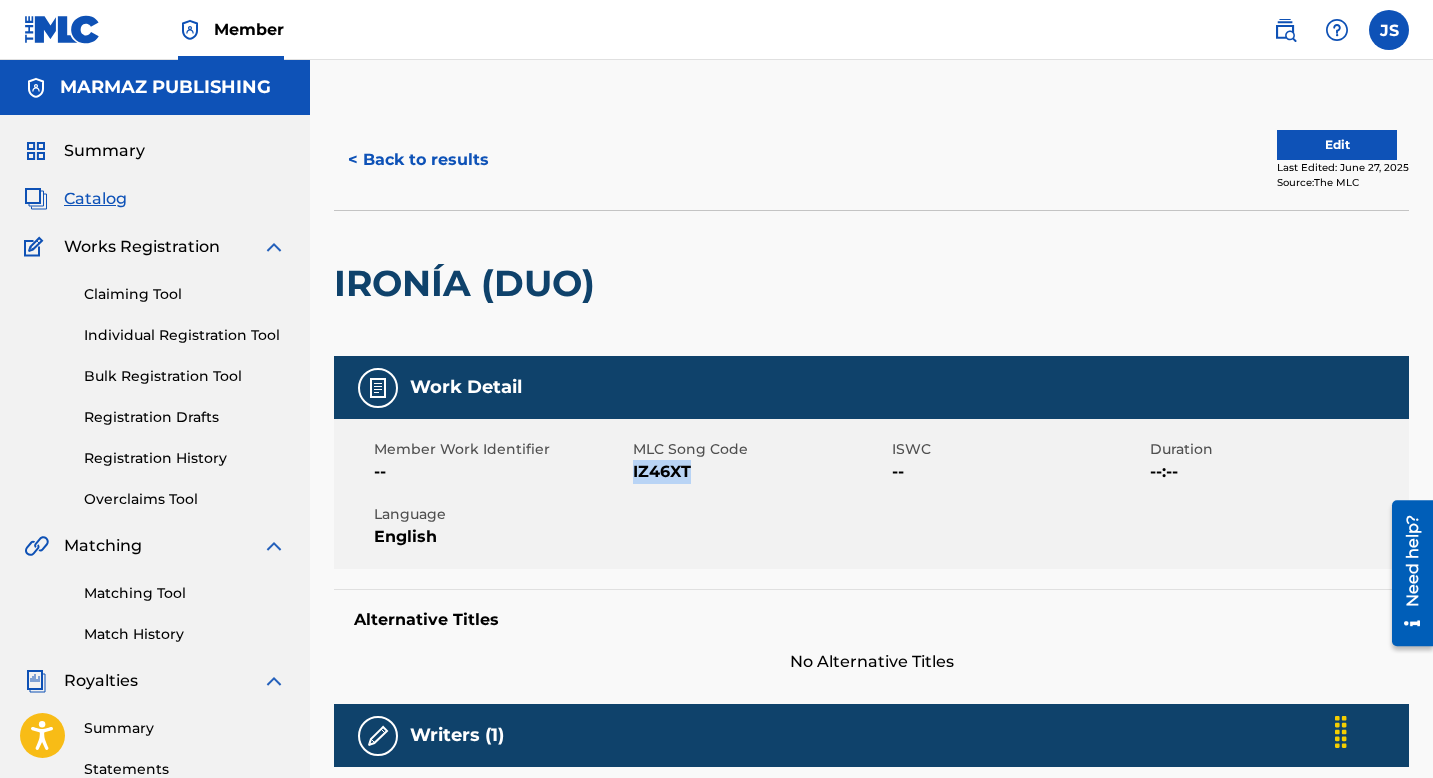 copy on "IZ46XT" 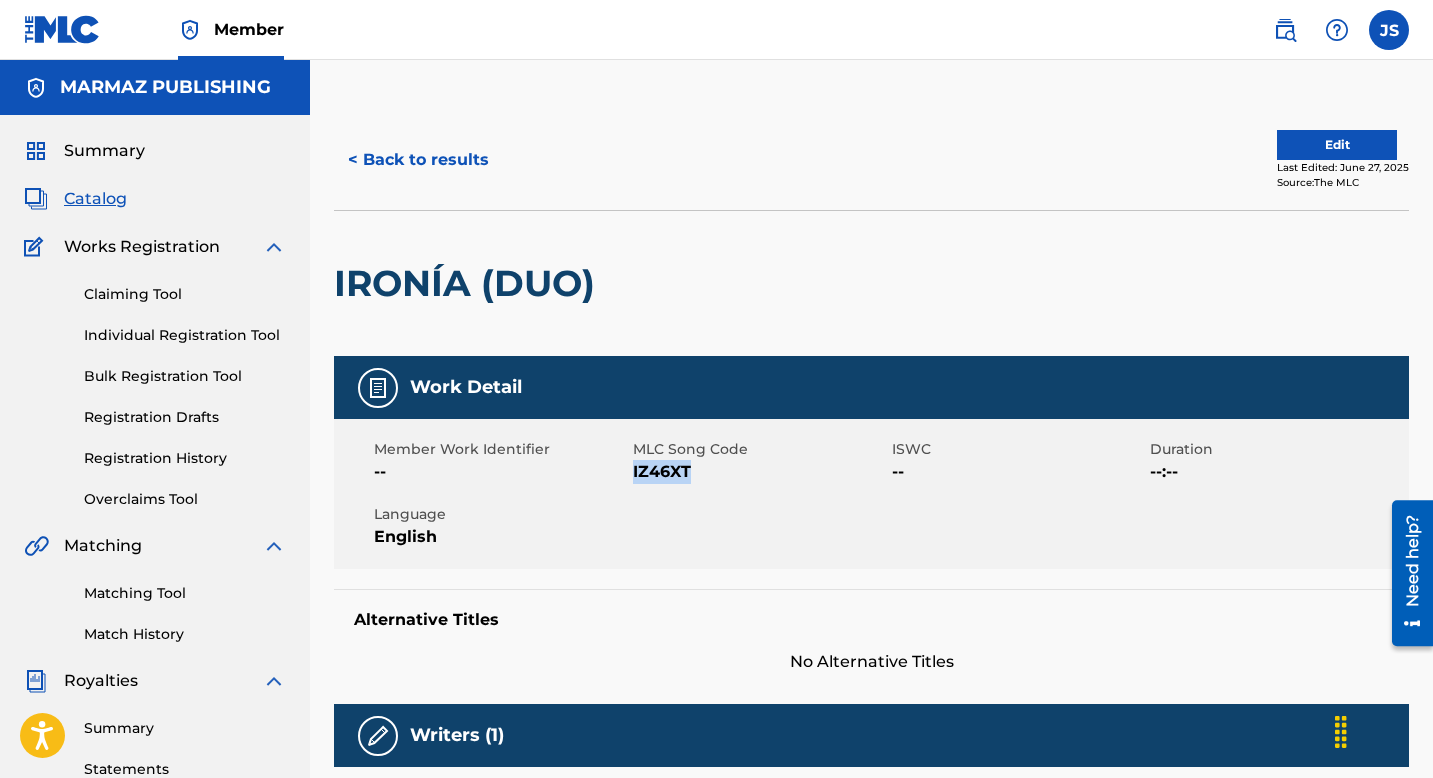 scroll, scrollTop: 185, scrollLeft: 0, axis: vertical 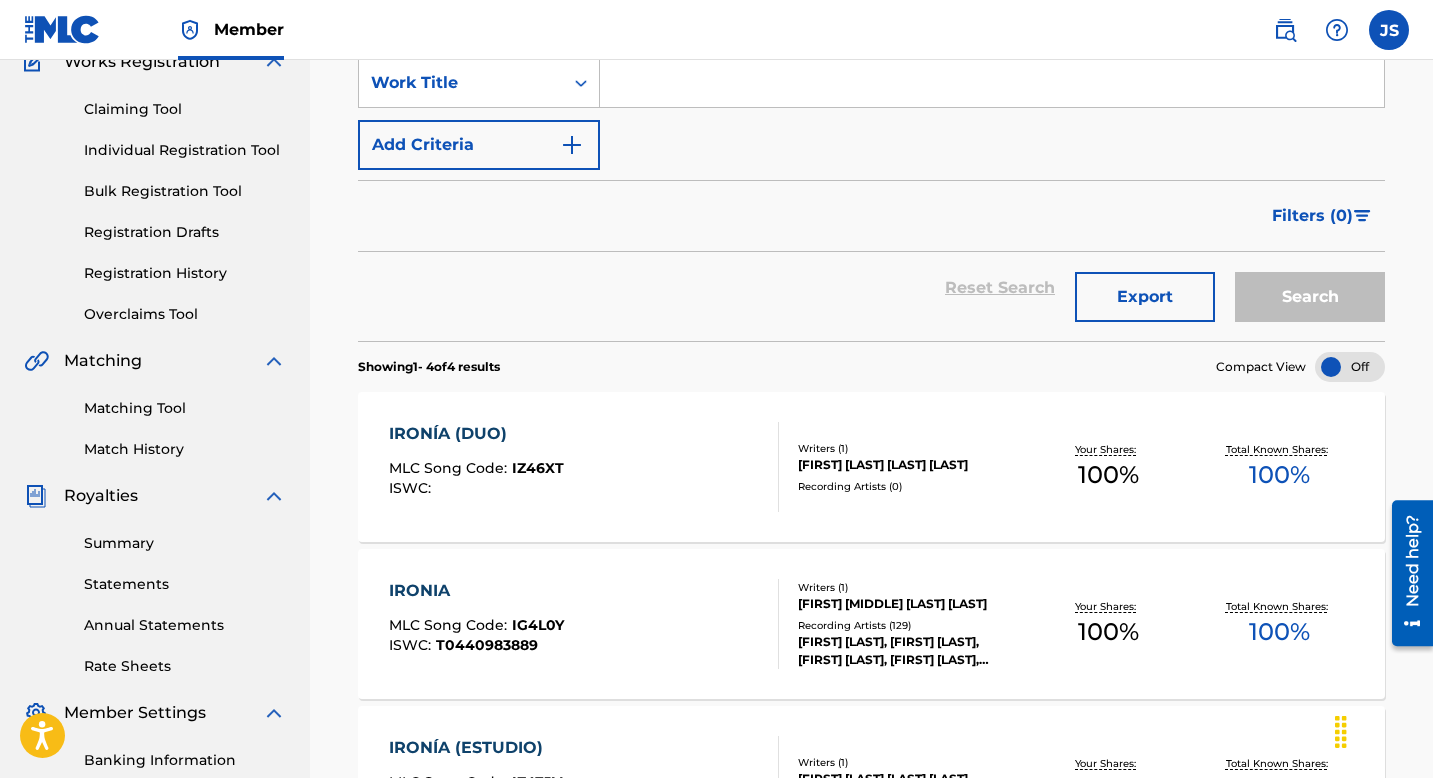 click on "IRONÍA (DUO) MLC Song Code : IZ46XT ISWC : Writers ( 1 ) IGNACIO RAFAEL RONDON LOPEZ Recording Artists ( 0 ) Your Shares: 100 % Total Known Shares: 100 %" at bounding box center [871, 467] 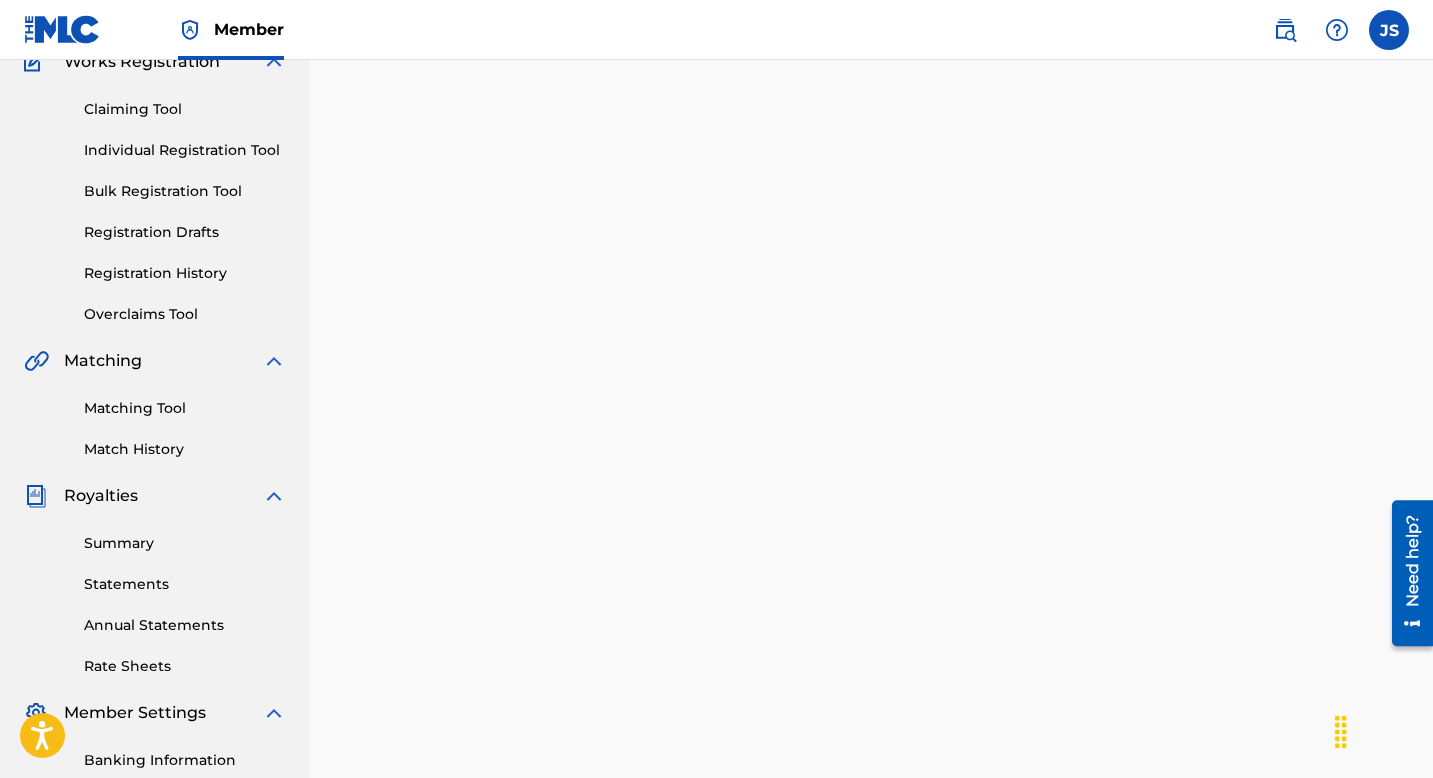 scroll, scrollTop: 0, scrollLeft: 0, axis: both 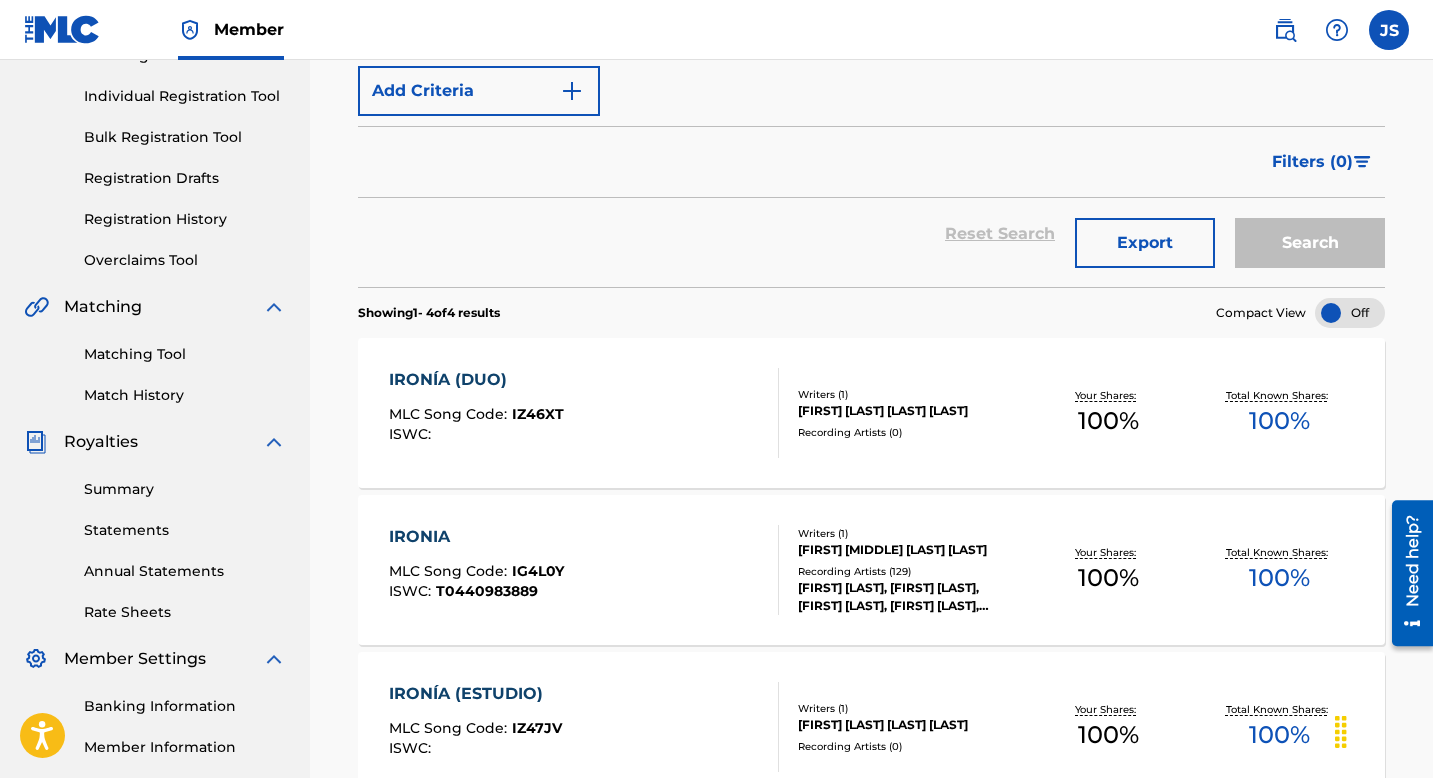 click on "IRONIA MLC Song Code : IG4L0Y ISWC : T0440983889 Writers ( 1 ) ALEJANDRO JOSE RONDON LOPEZ Recording Artists ( 129 ) ALEJANDRO RONDÓN, ALEJANDRO RONDON, ALEJANDRO RONDON, ALEJANDRO RONDÓN, ALEJANDRO RONDÓN Your Shares: 100 % Total Known Shares: 100 %" at bounding box center (871, 570) 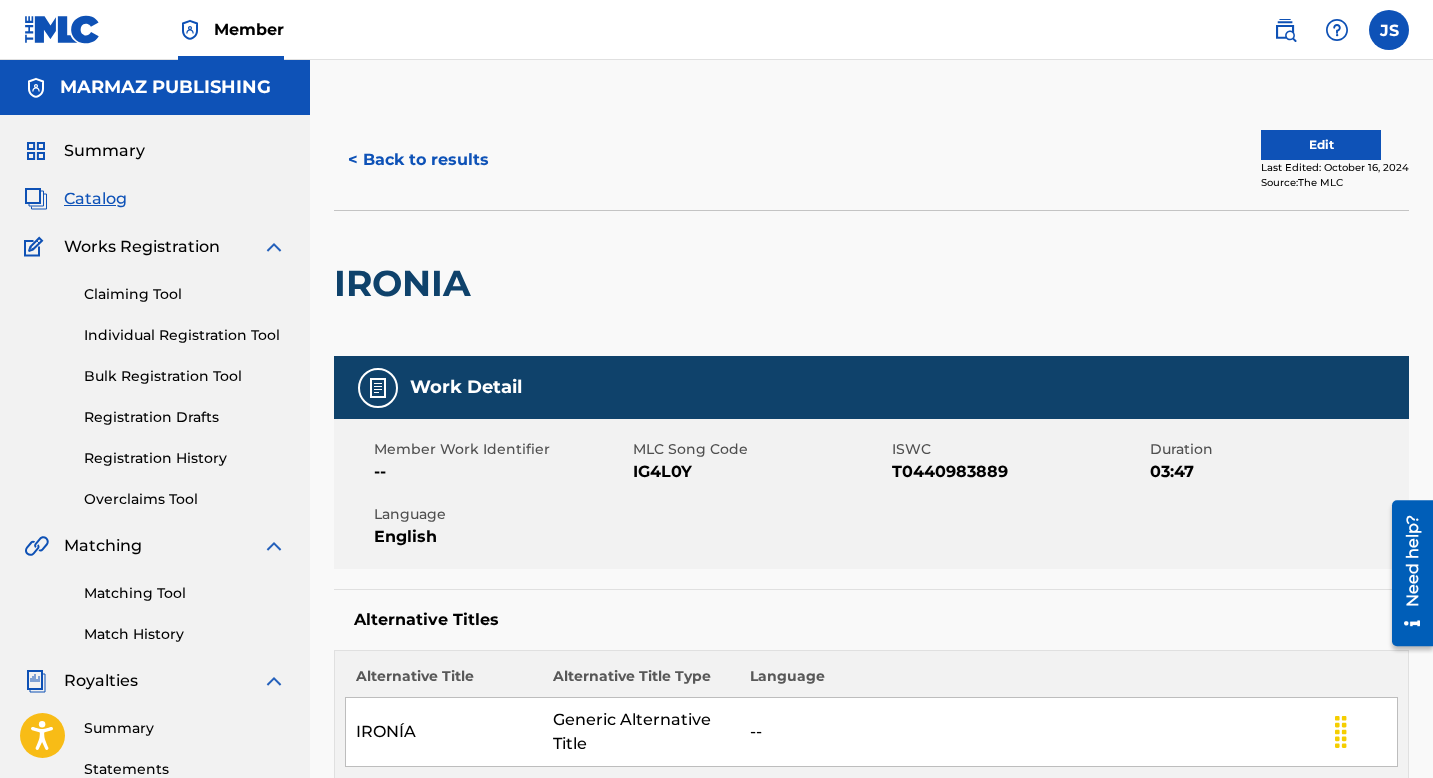 click on "IG4L0Y" at bounding box center [760, 472] 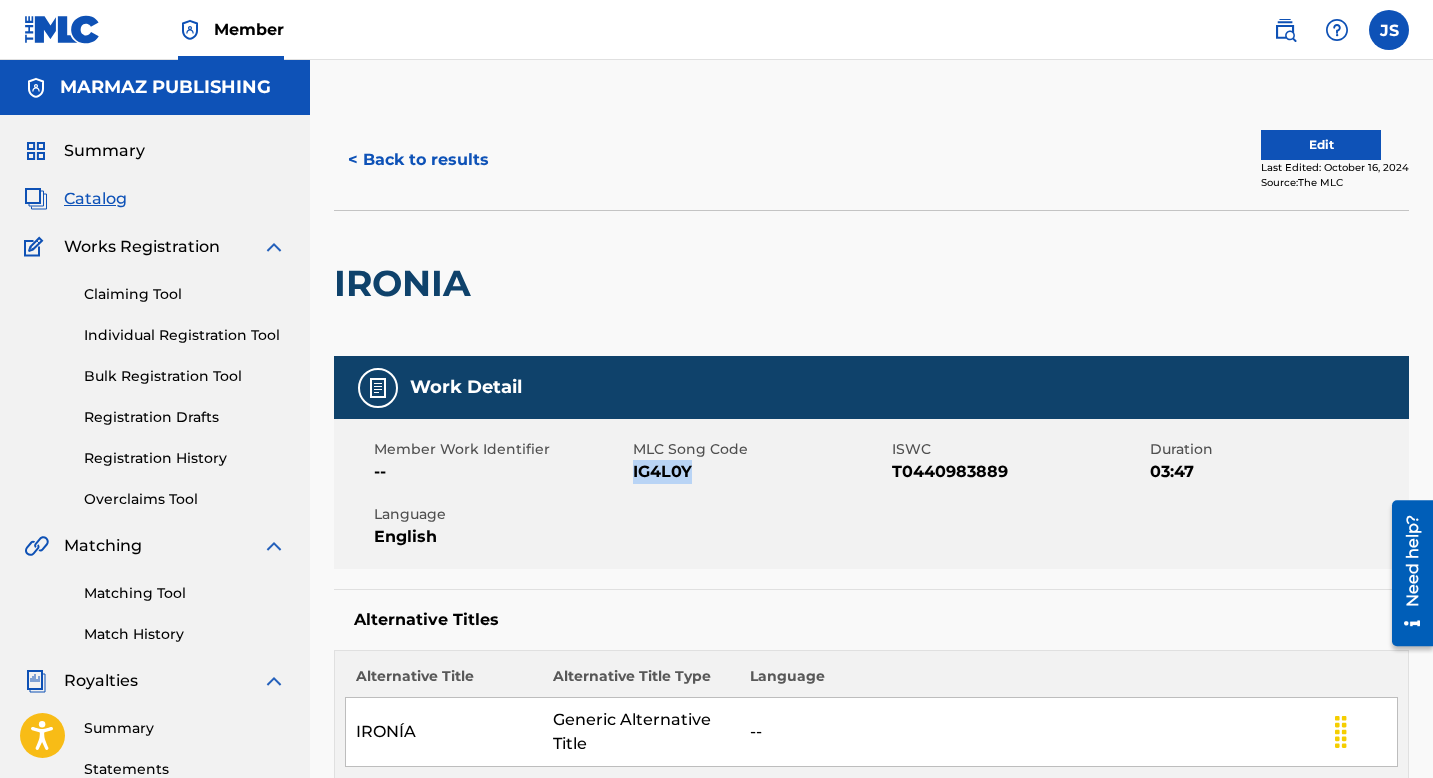 click on "IG4L0Y" at bounding box center [760, 472] 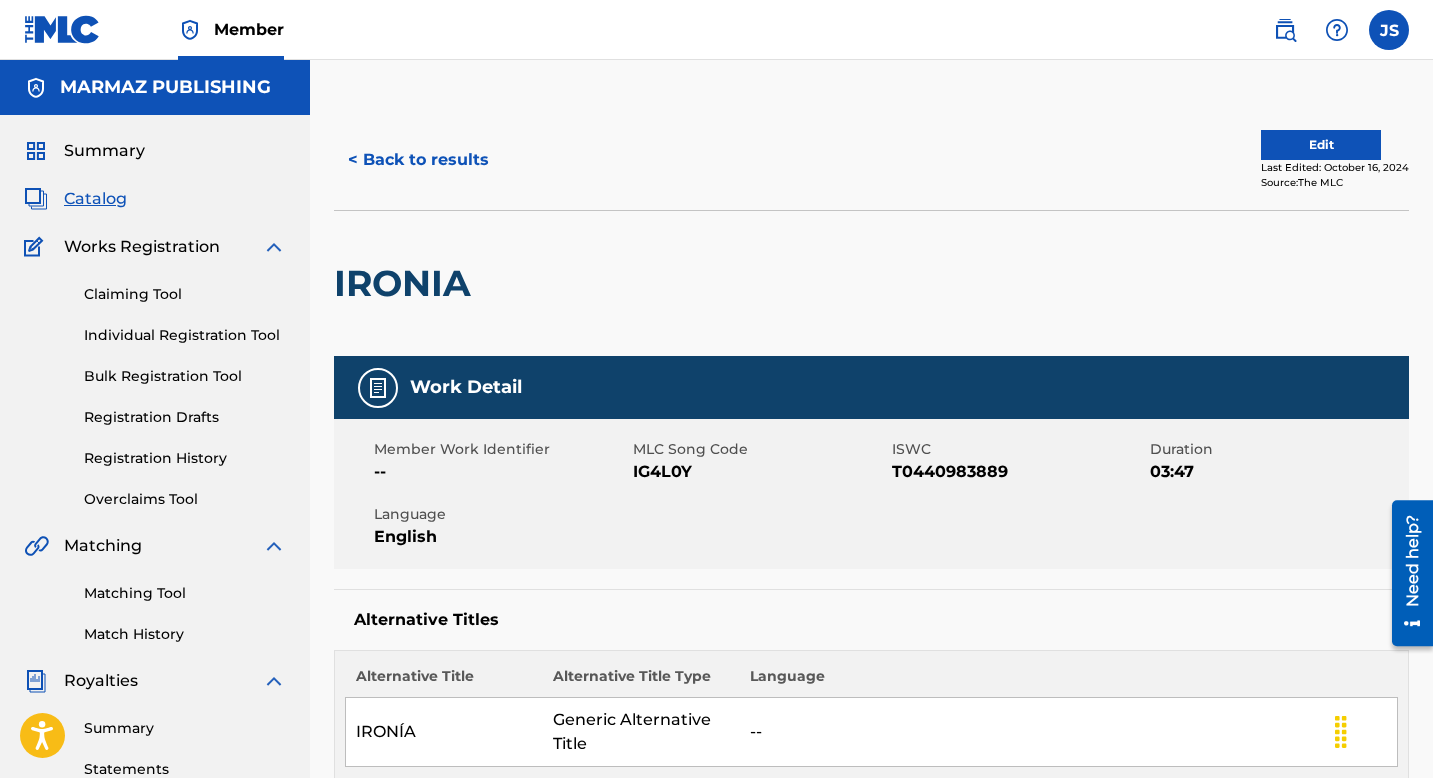 click on "T0440983889" at bounding box center [1019, 472] 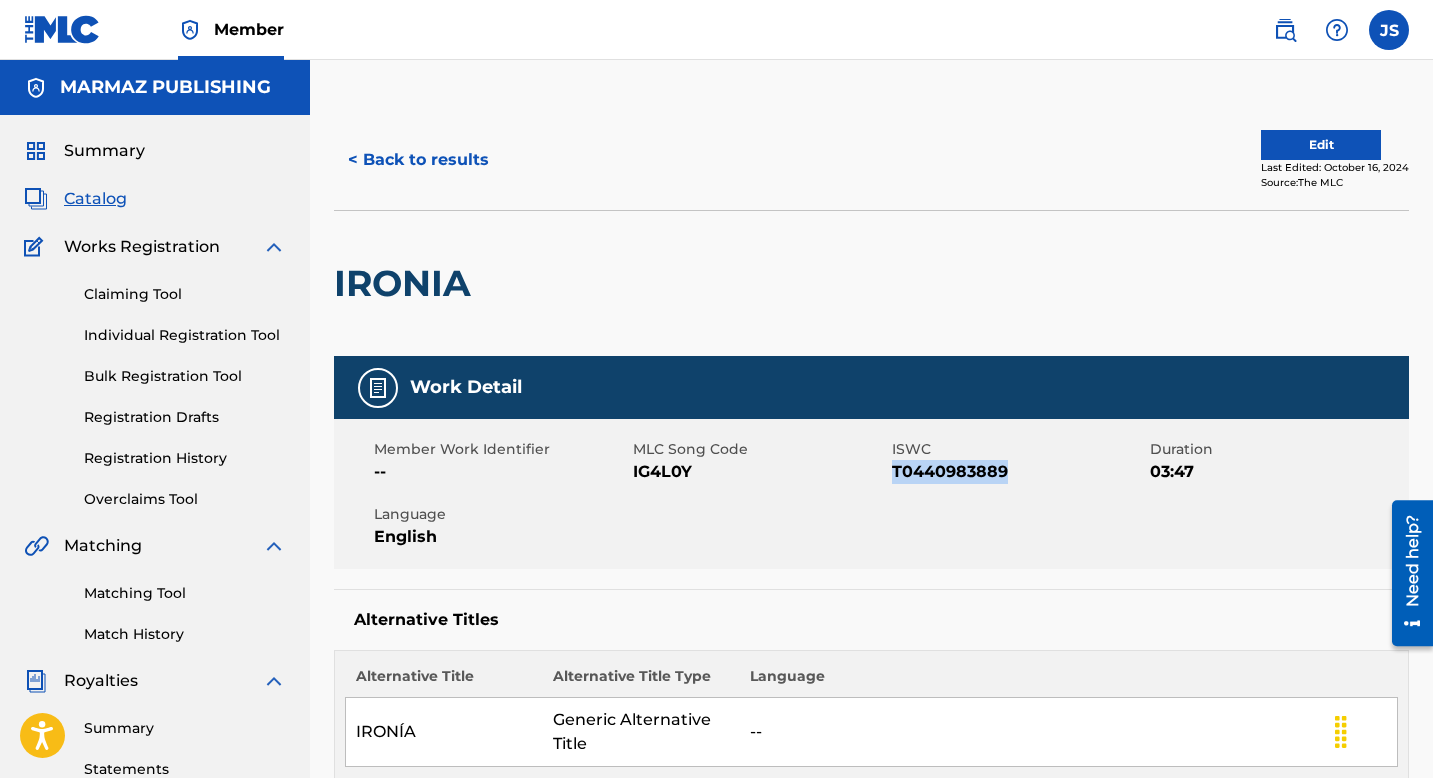 copy on "T0440983889" 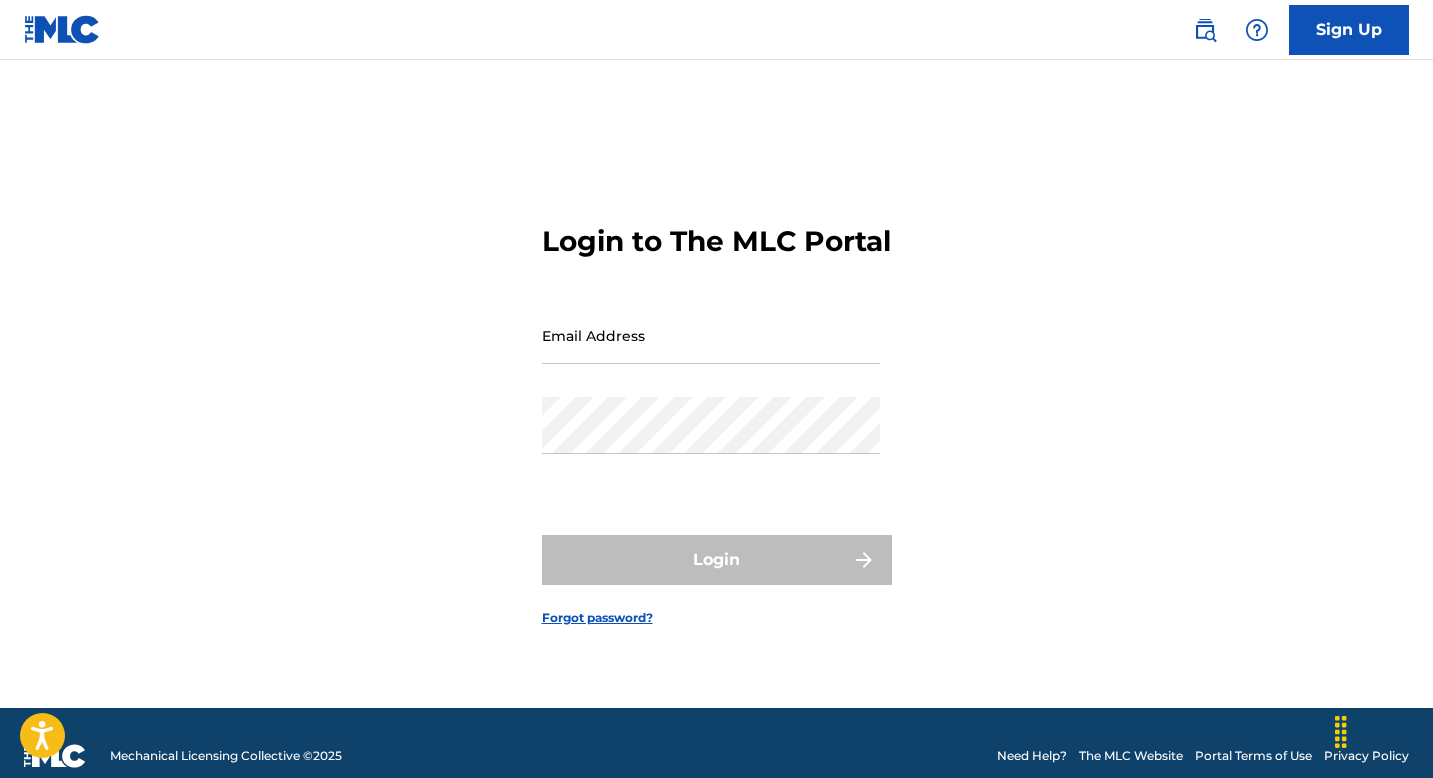 scroll, scrollTop: 0, scrollLeft: 0, axis: both 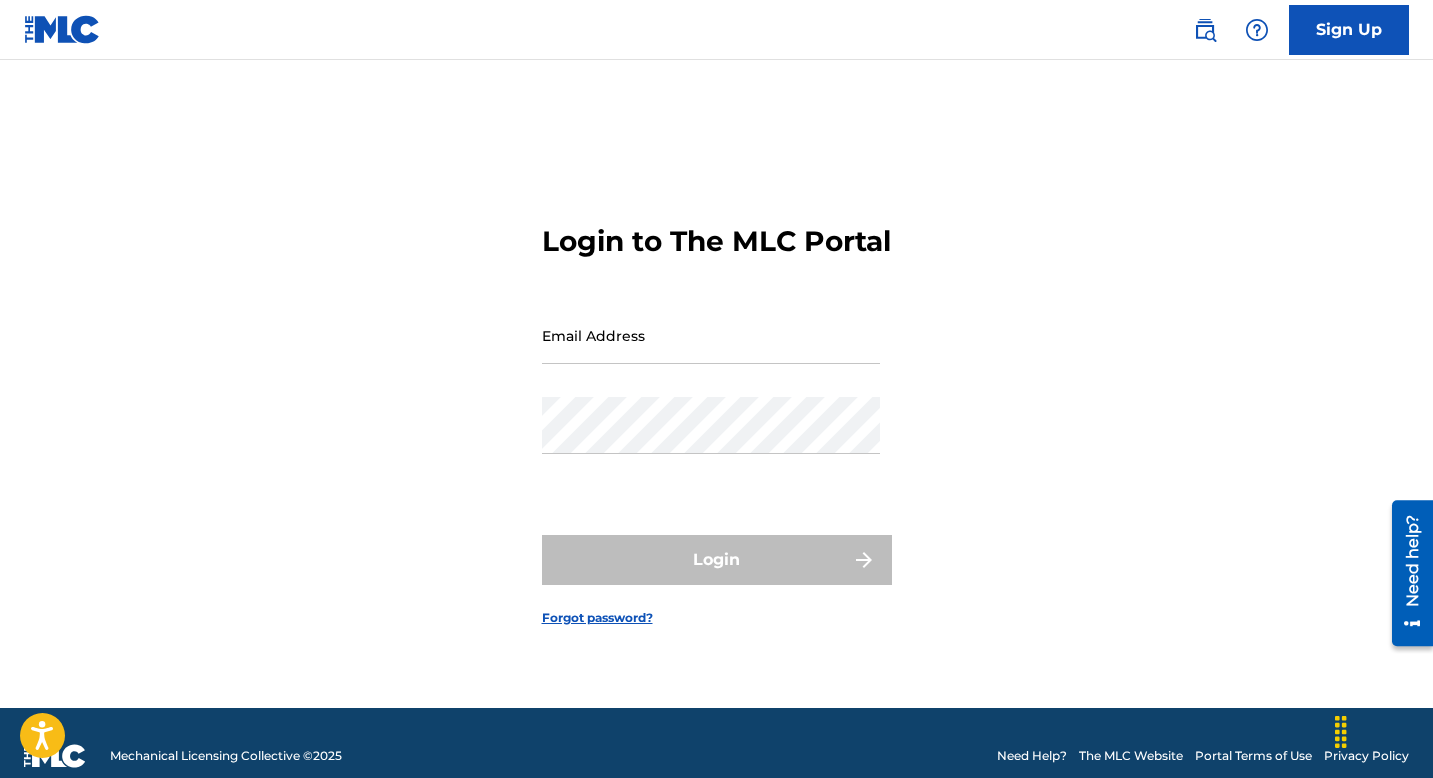 click on "Email Address" at bounding box center [711, 335] 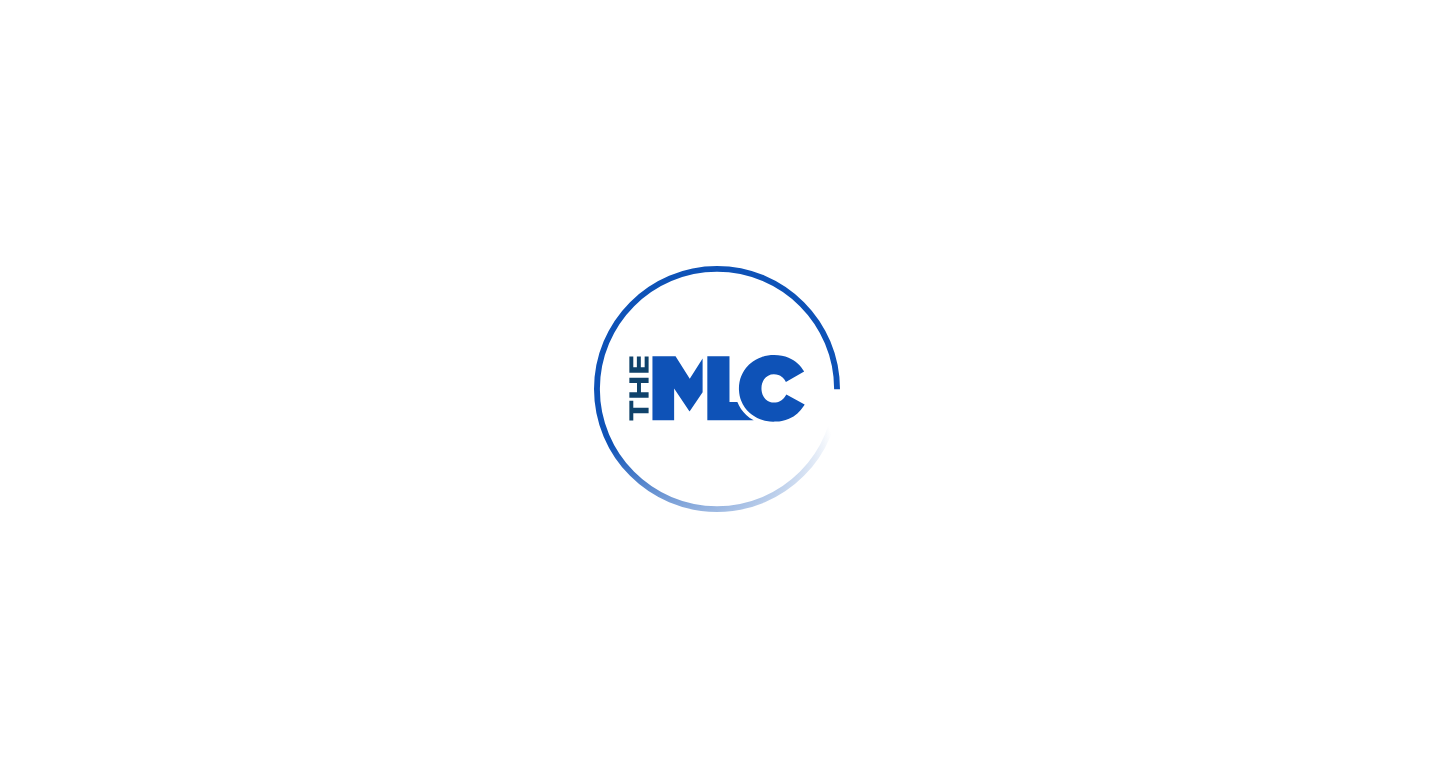 scroll, scrollTop: 0, scrollLeft: 0, axis: both 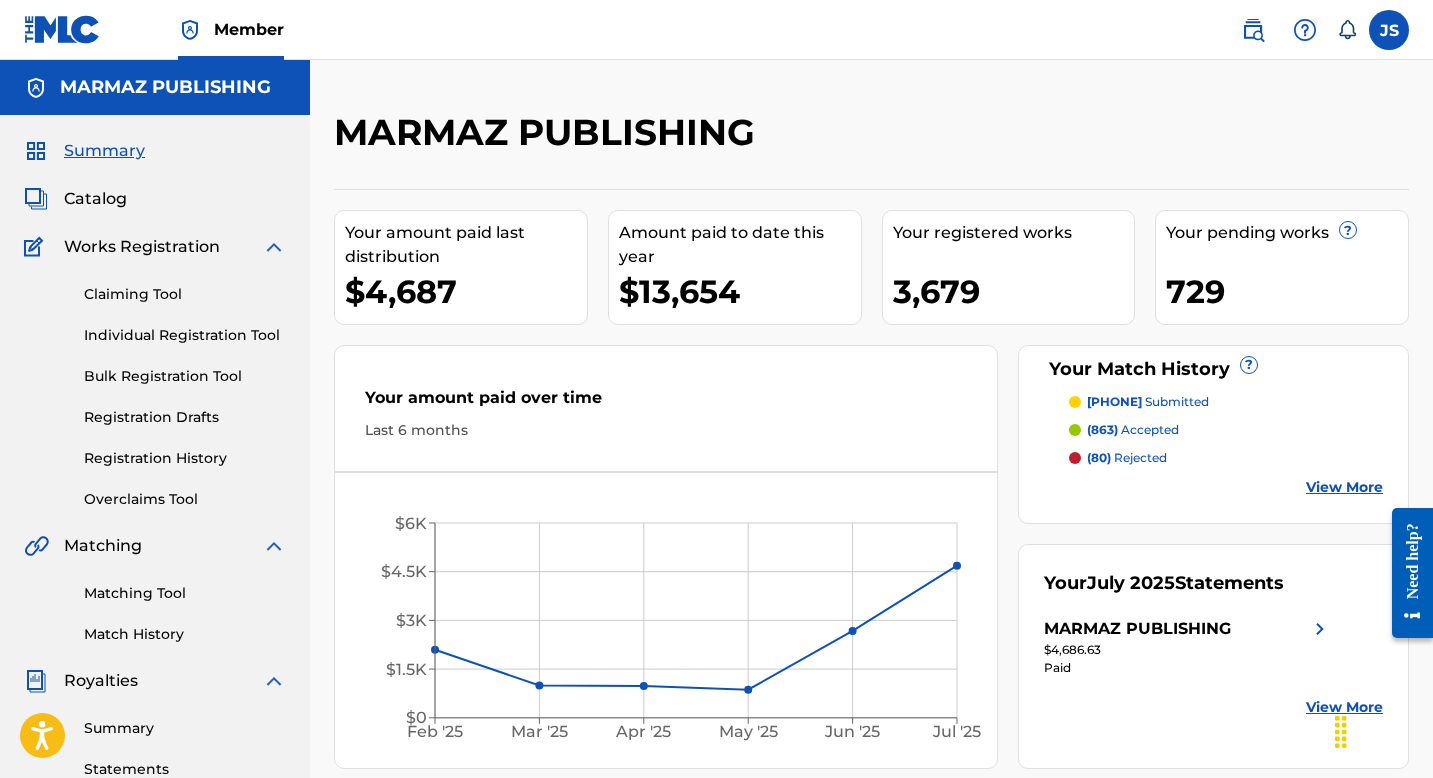 click on "Matching Tool Match History" at bounding box center (155, 601) 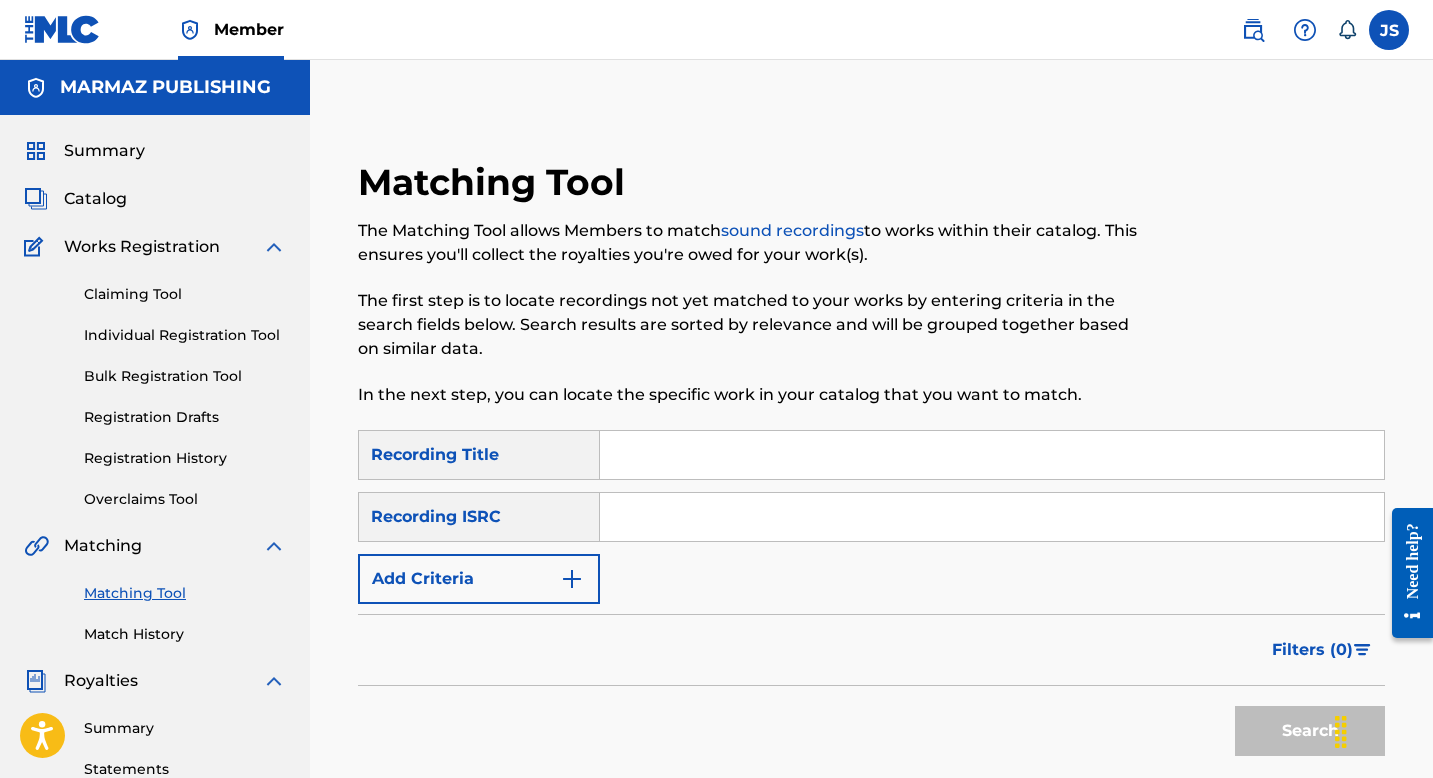 click at bounding box center (992, 455) 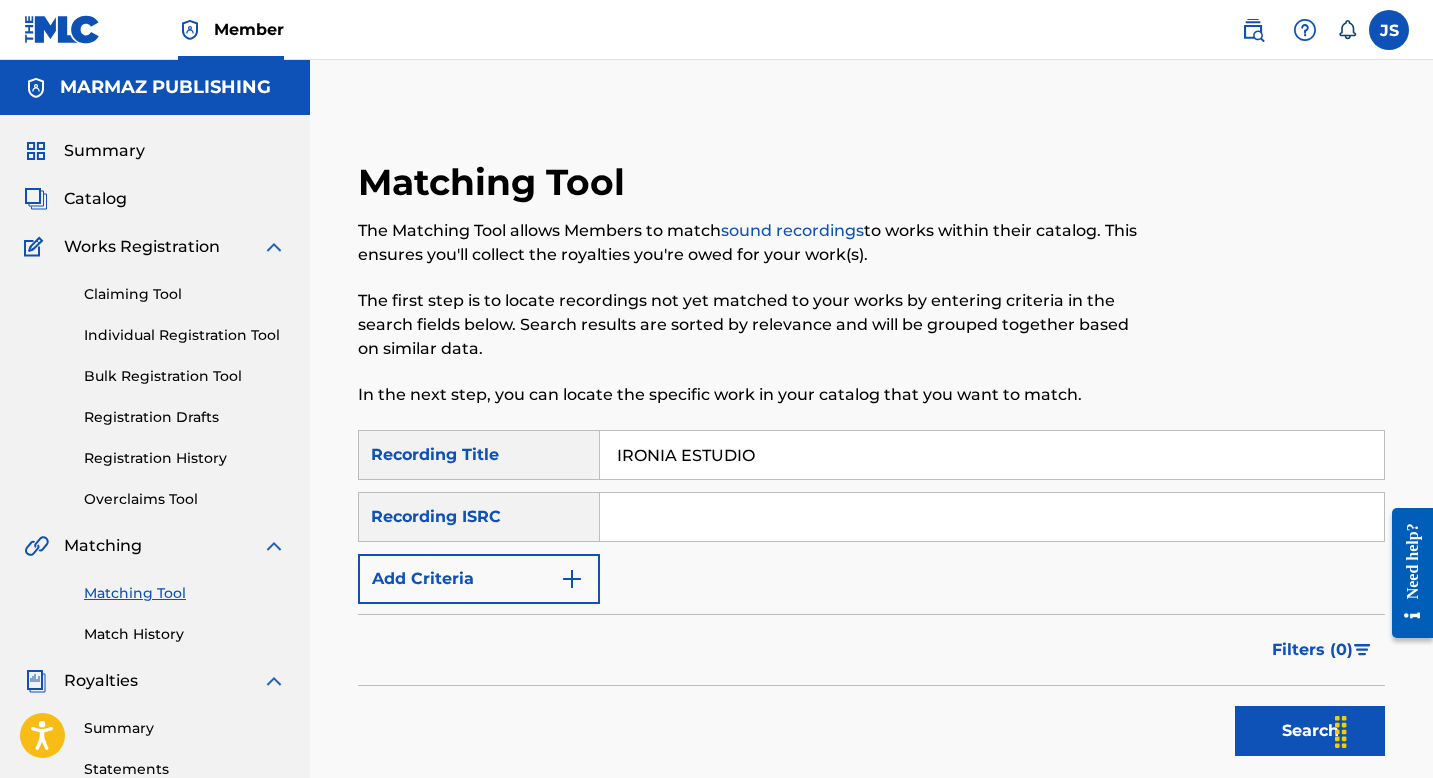type on "IRONIA ESTUDIO" 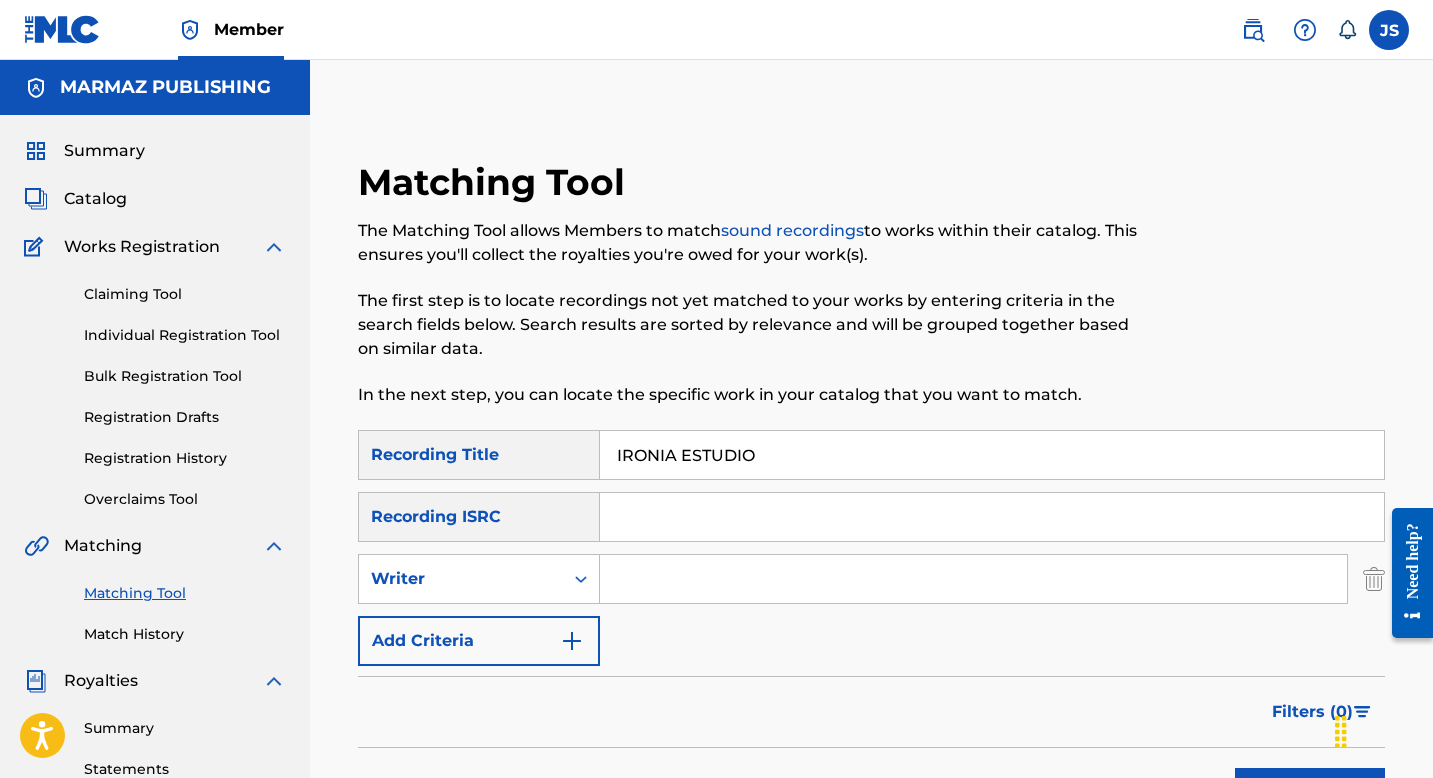 click at bounding box center (973, 579) 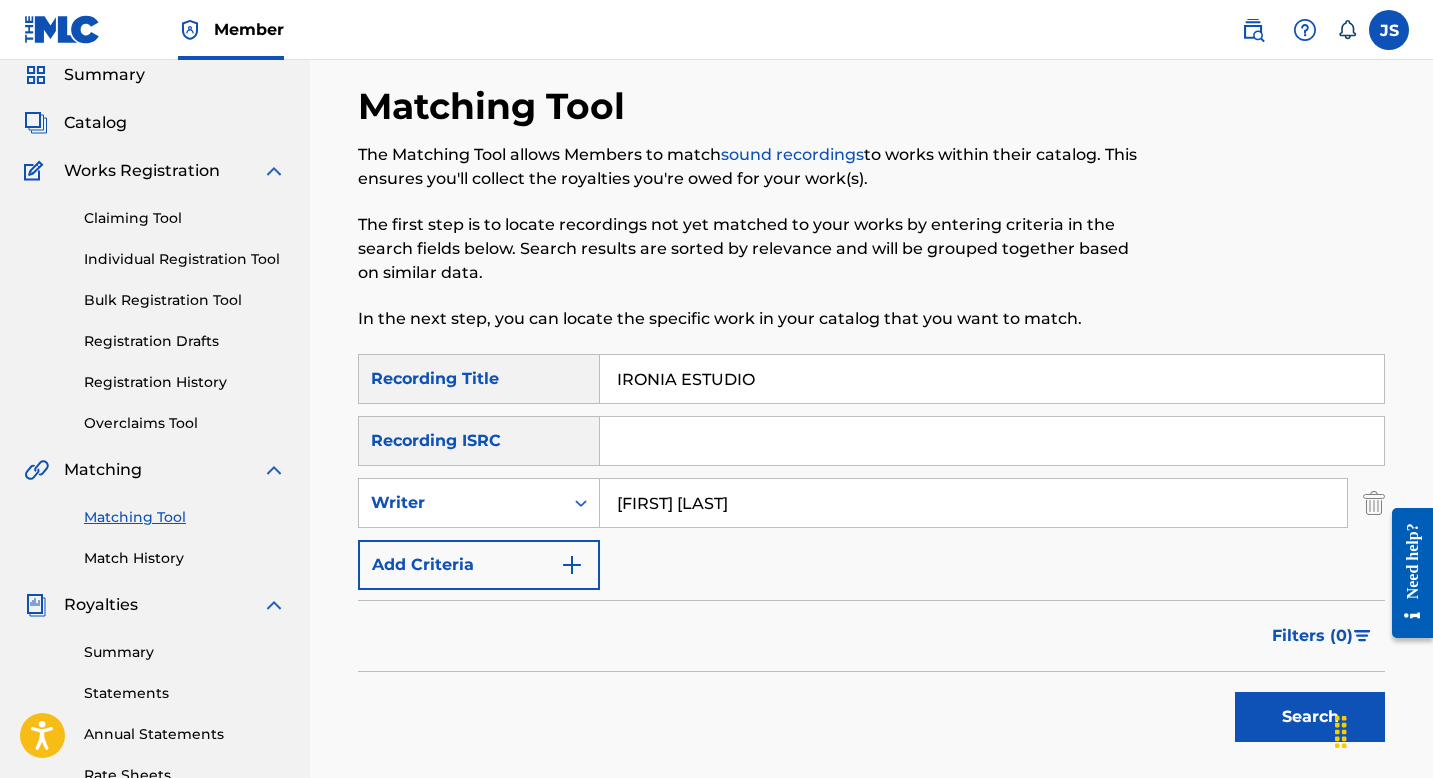 scroll, scrollTop: 125, scrollLeft: 0, axis: vertical 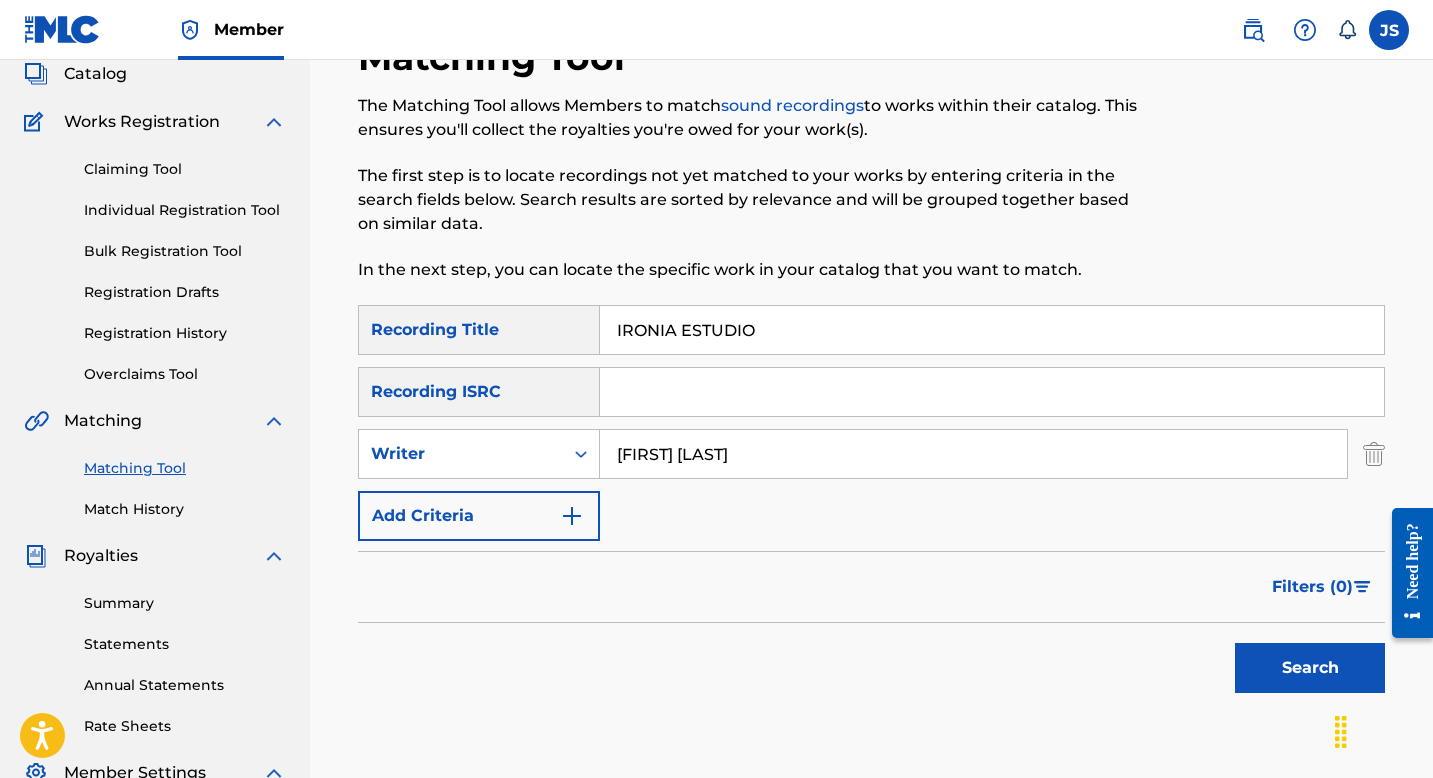 click on "Search" at bounding box center [1310, 668] 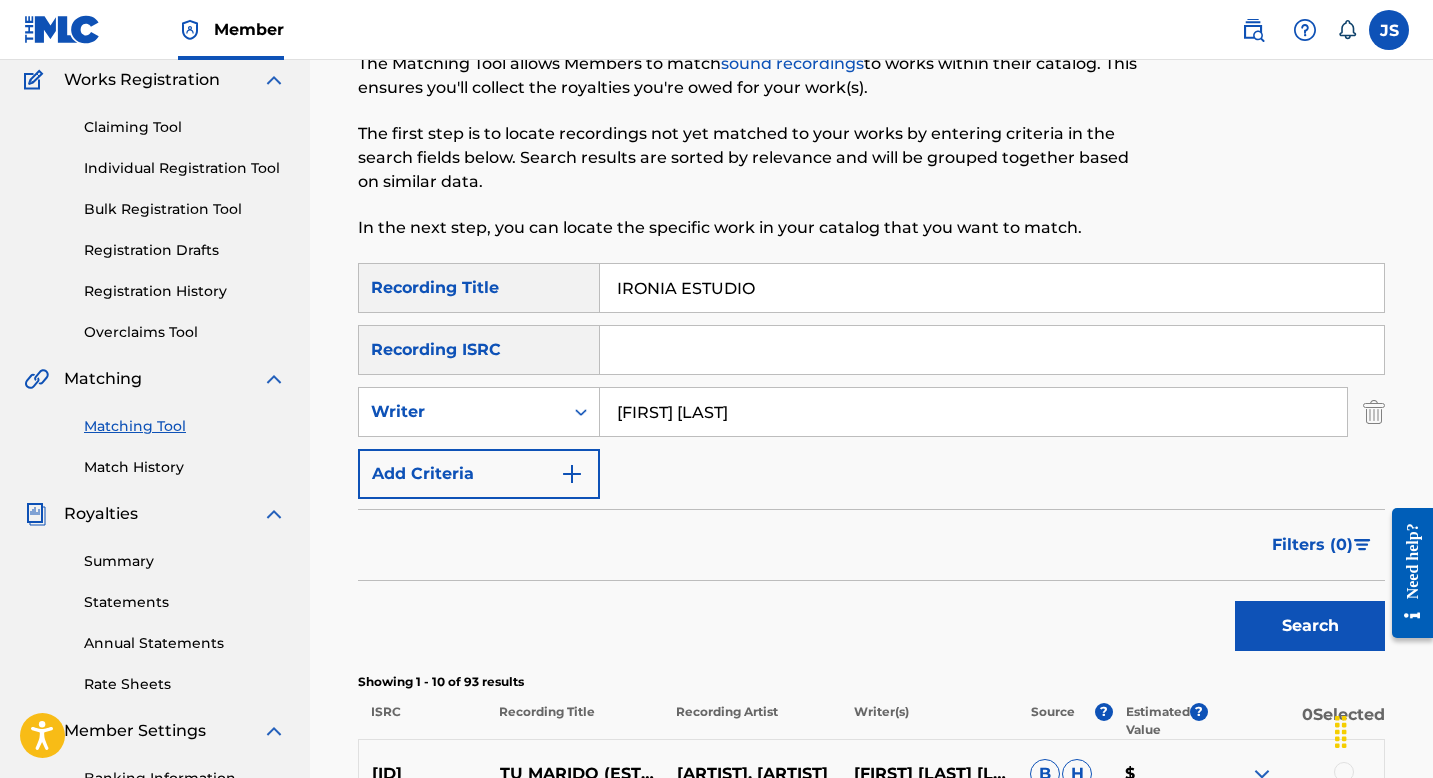scroll, scrollTop: 40, scrollLeft: 0, axis: vertical 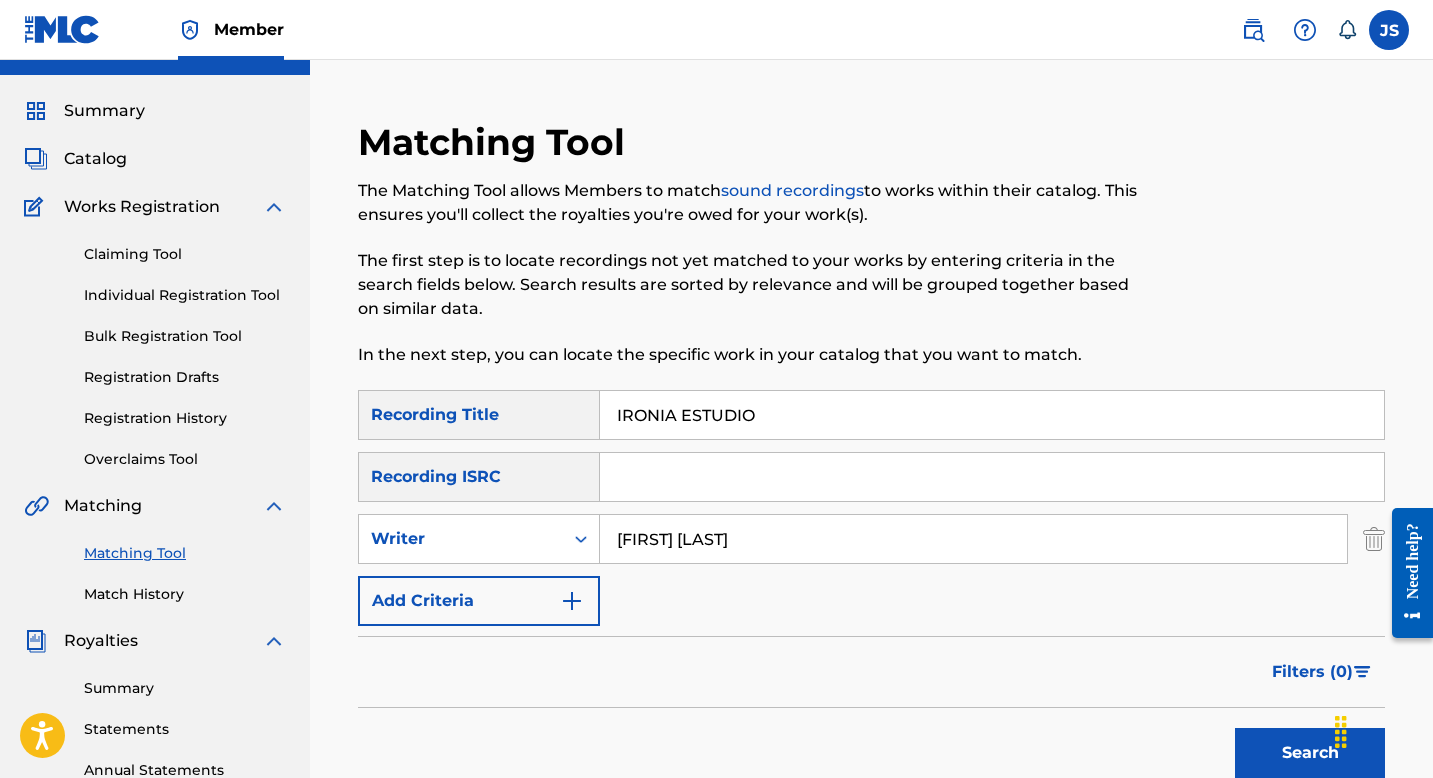click on "IRONIA ESTUDIO" at bounding box center [992, 415] 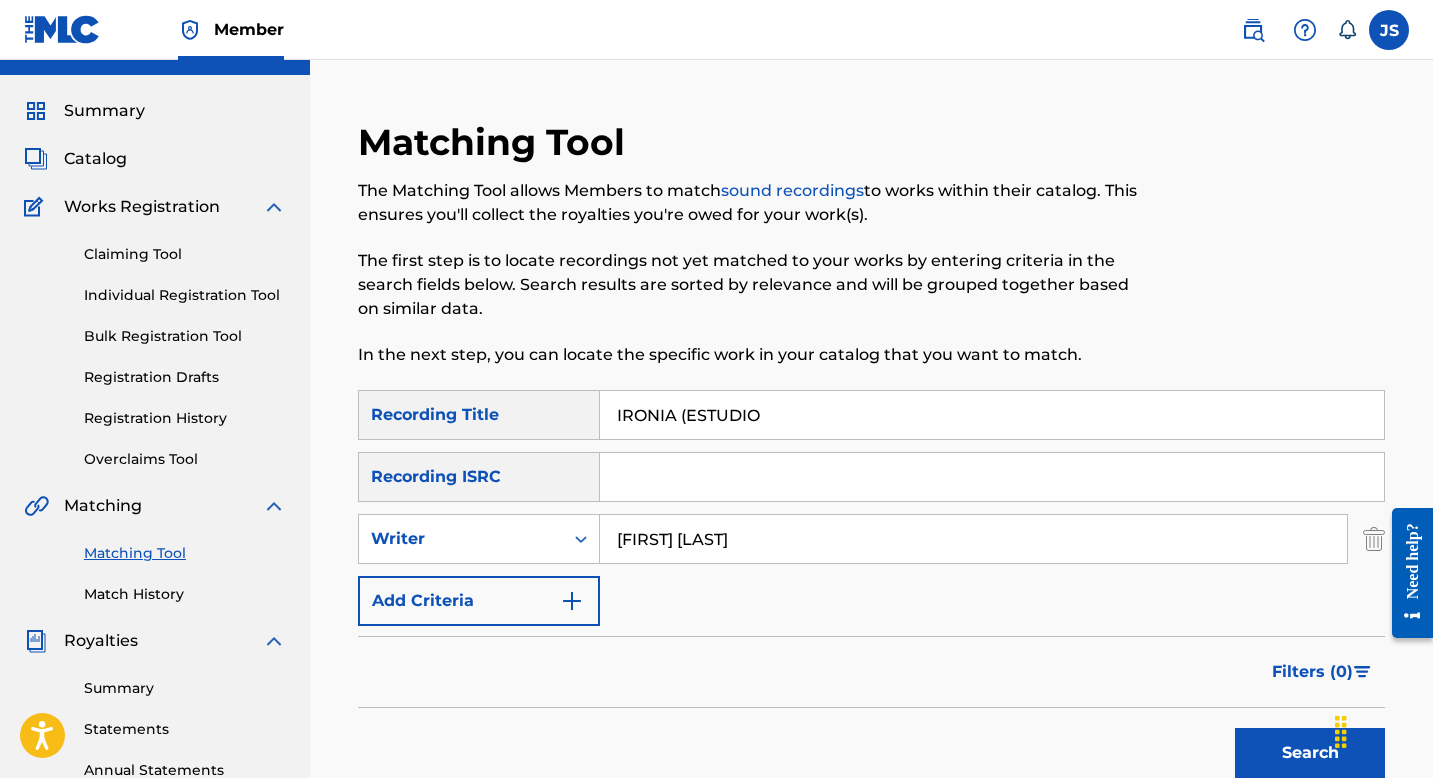 click on "IRONIA (ESTUDIO" at bounding box center [992, 415] 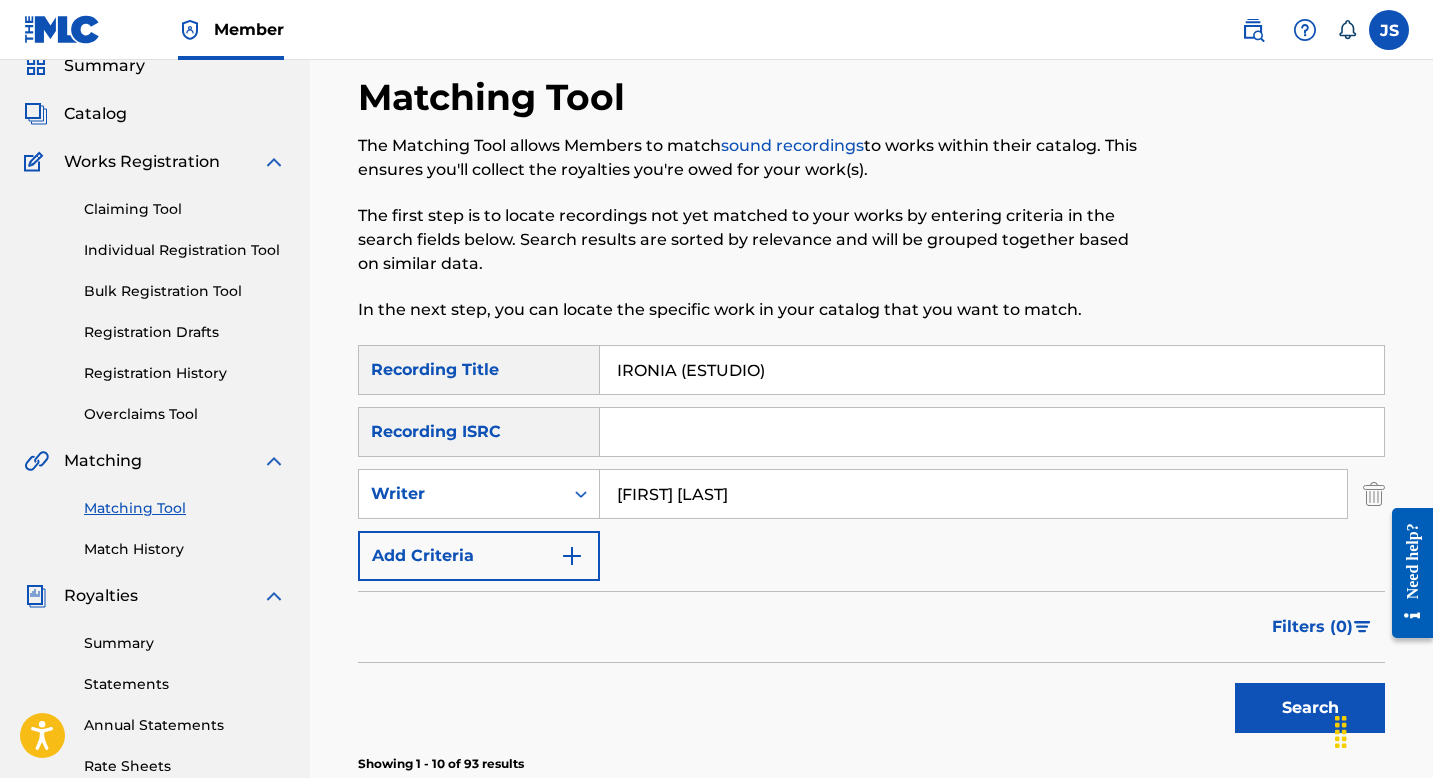 scroll, scrollTop: 96, scrollLeft: 0, axis: vertical 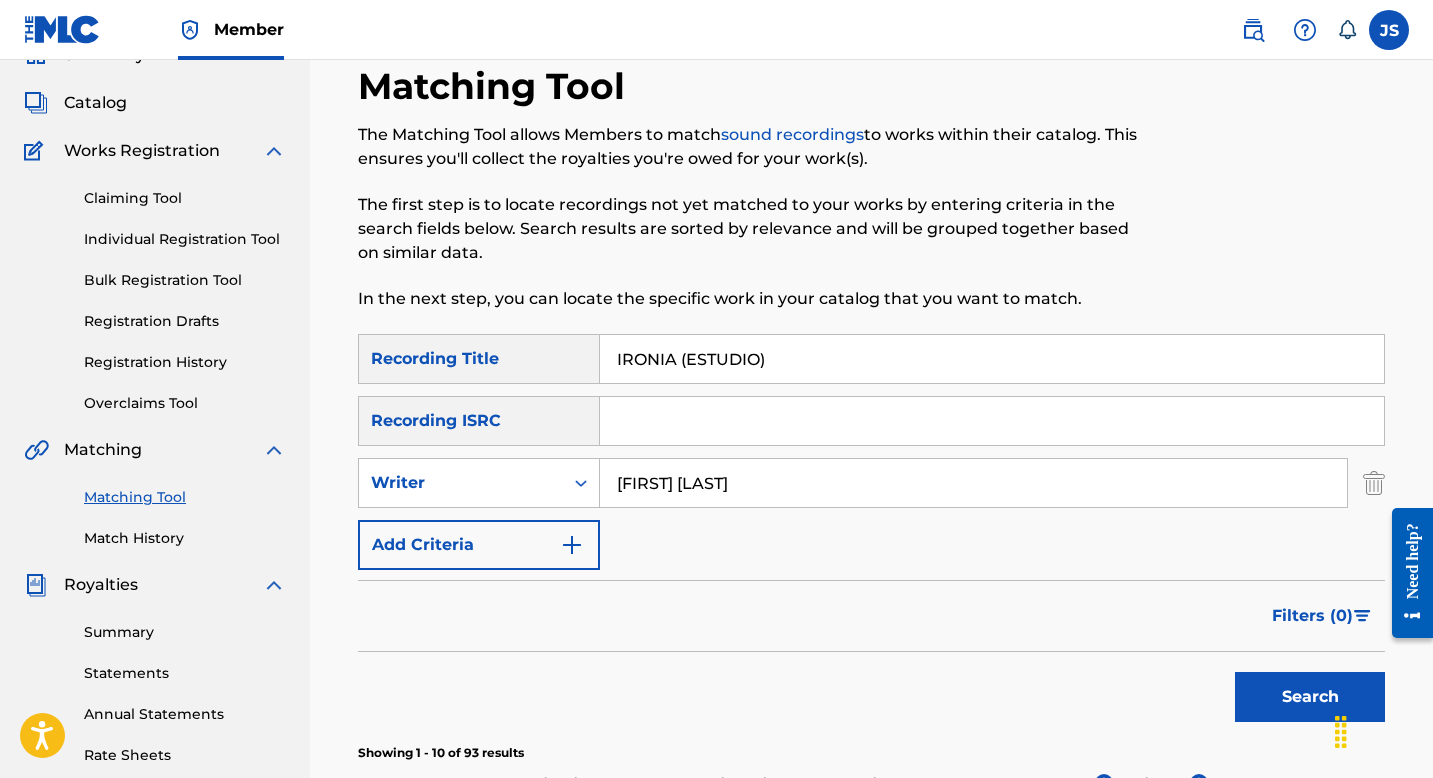 click on "Search" at bounding box center (1310, 697) 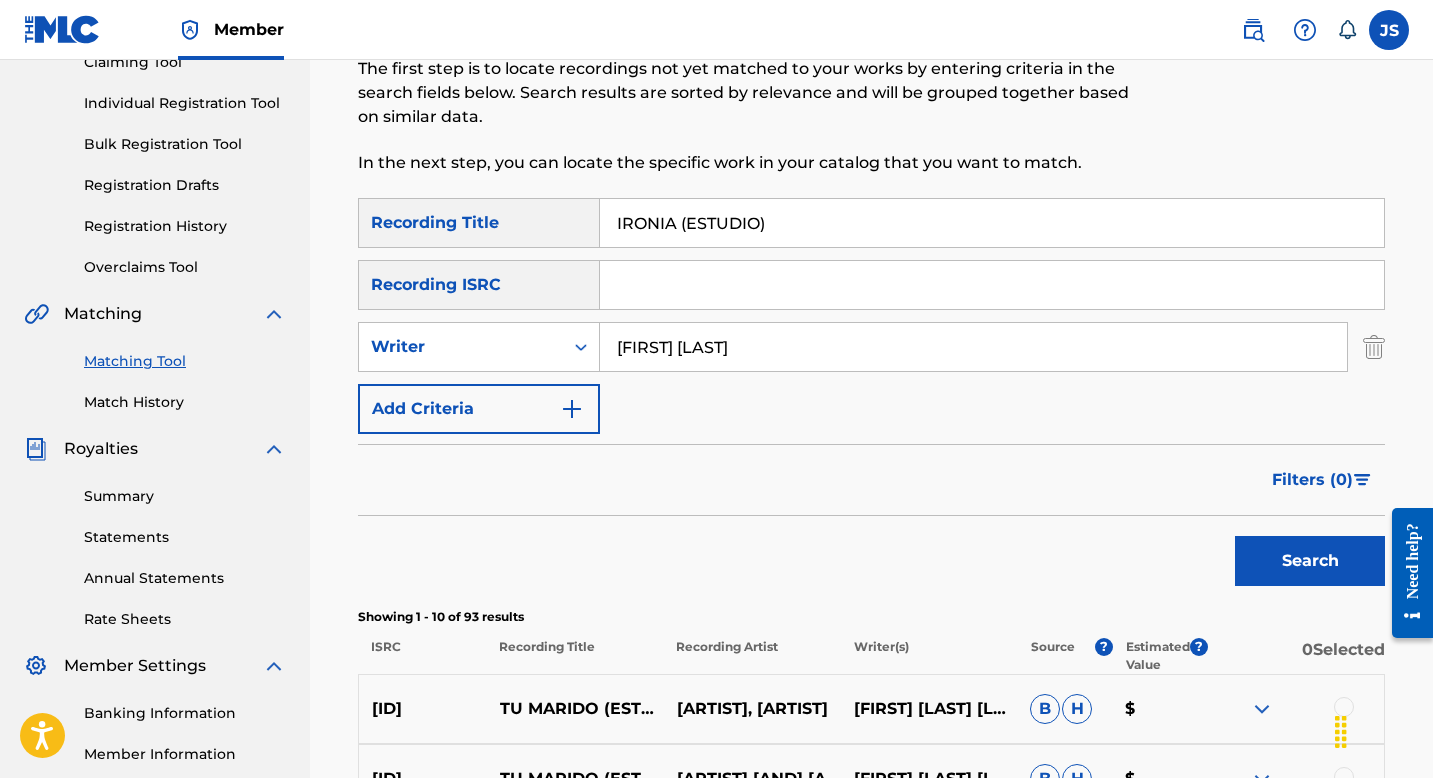 scroll, scrollTop: 197, scrollLeft: 0, axis: vertical 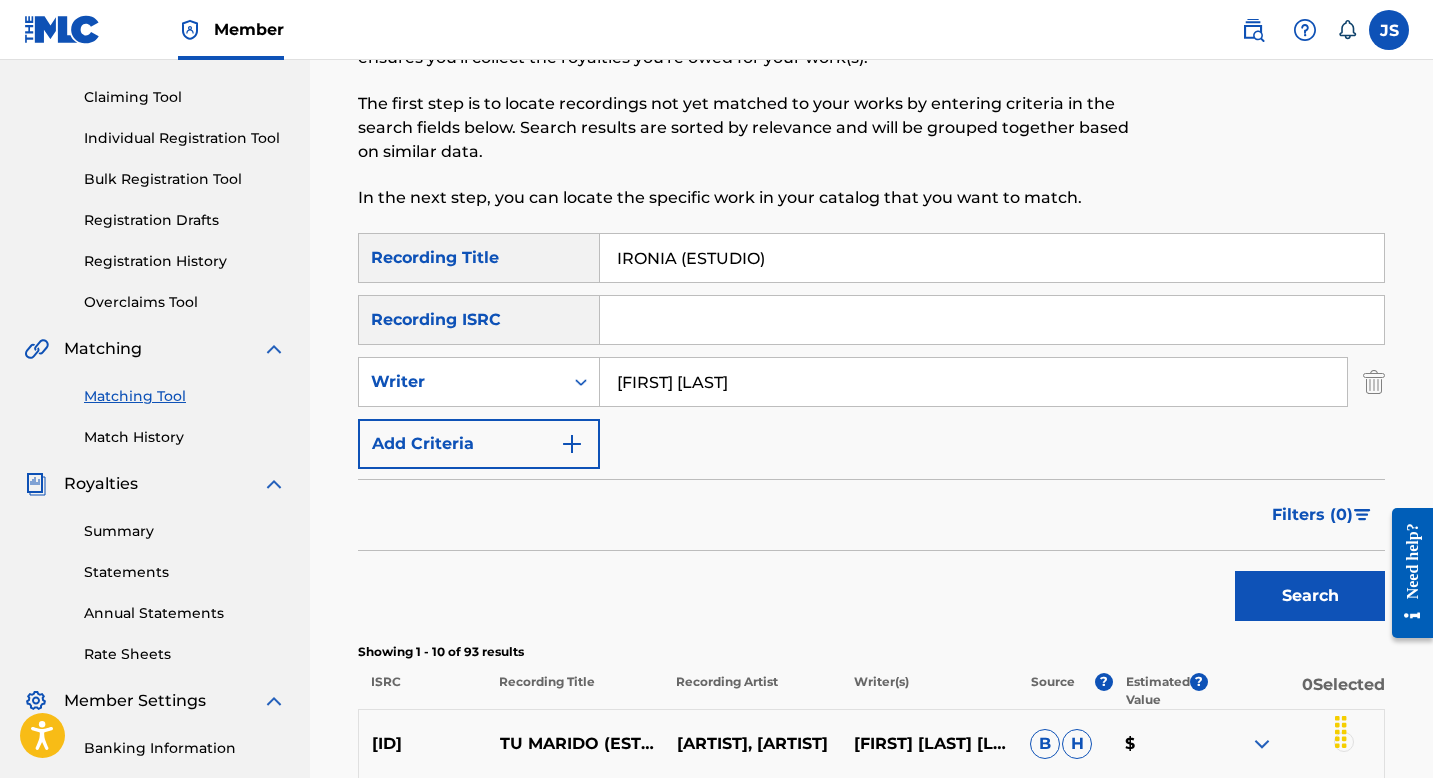 click on "IRONIA (ESTUDIO)" at bounding box center (992, 258) 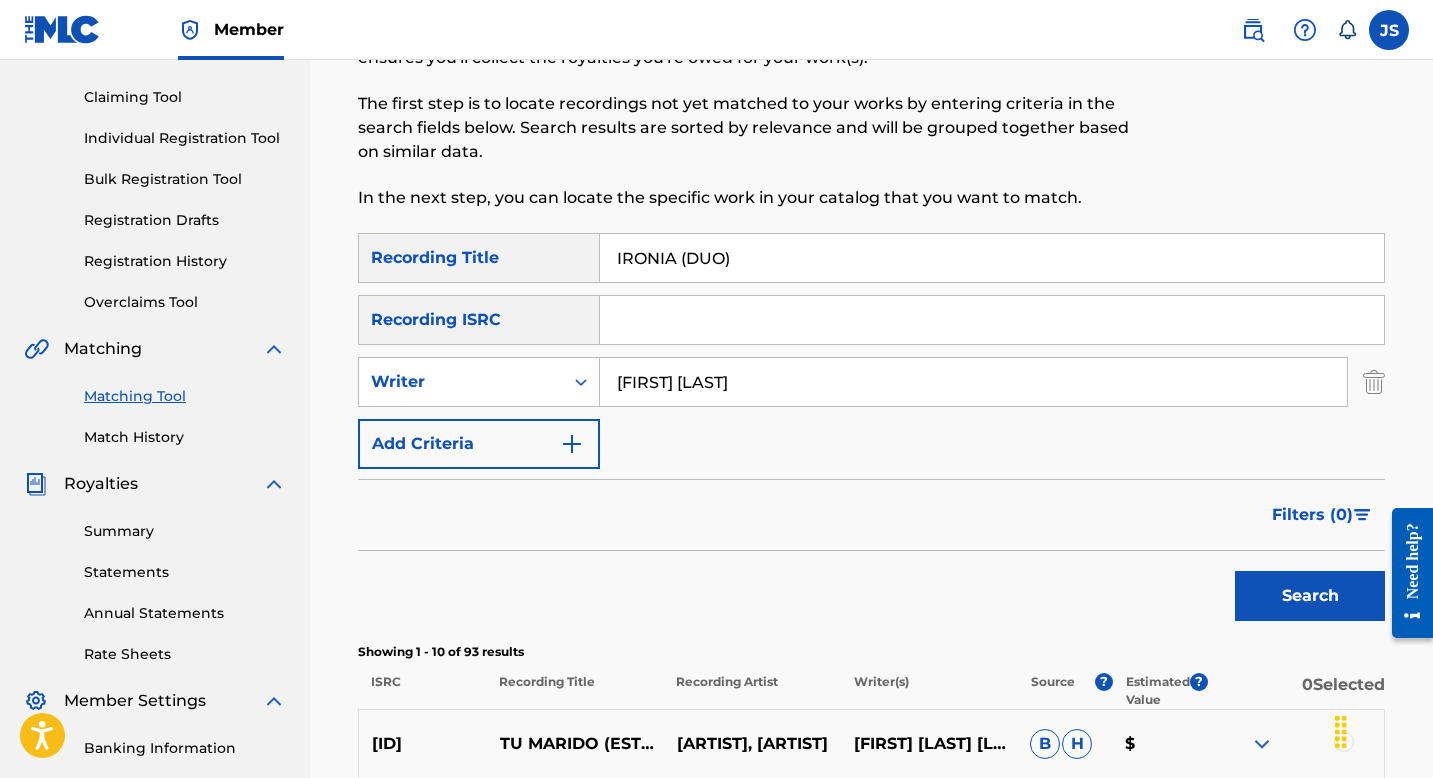 type on "IRONIA (DUO)" 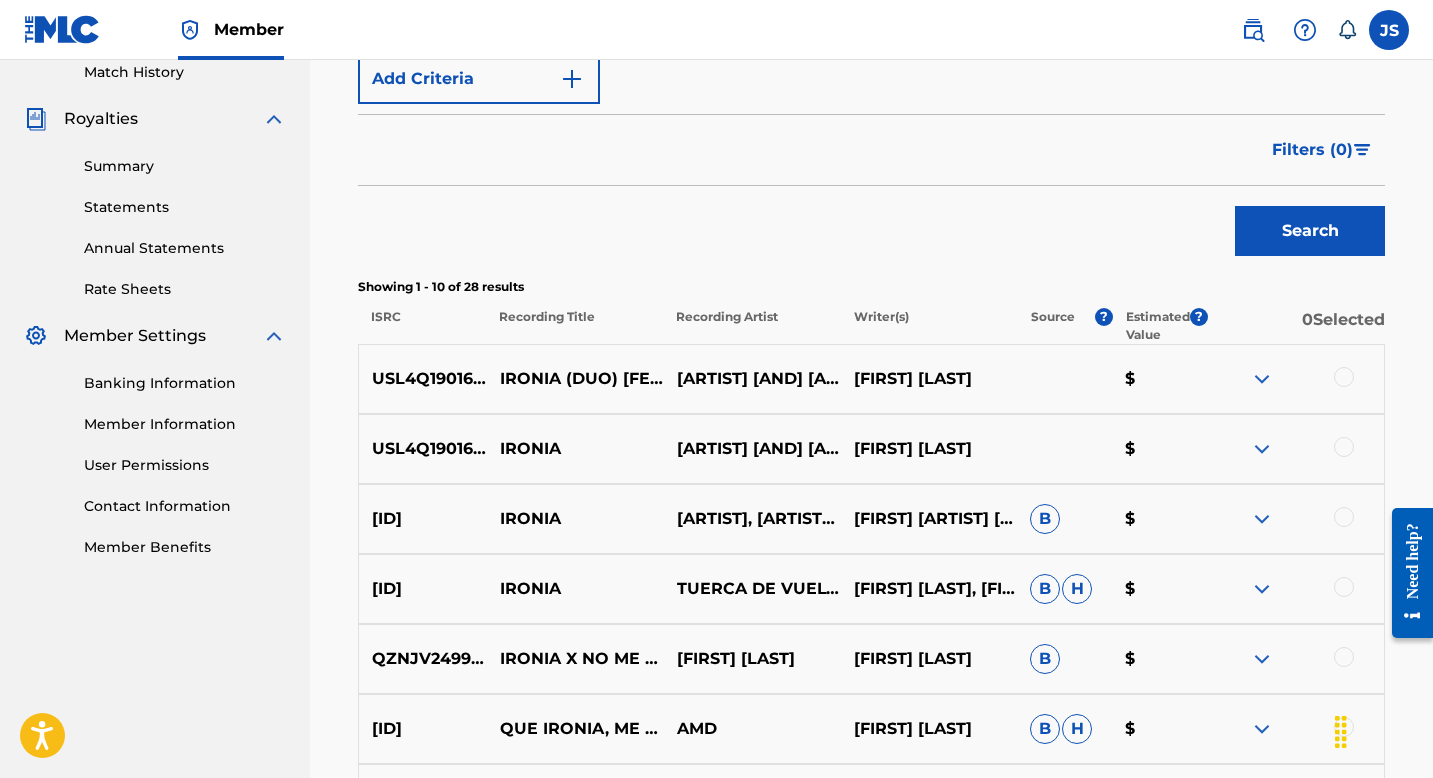 scroll, scrollTop: 578, scrollLeft: 0, axis: vertical 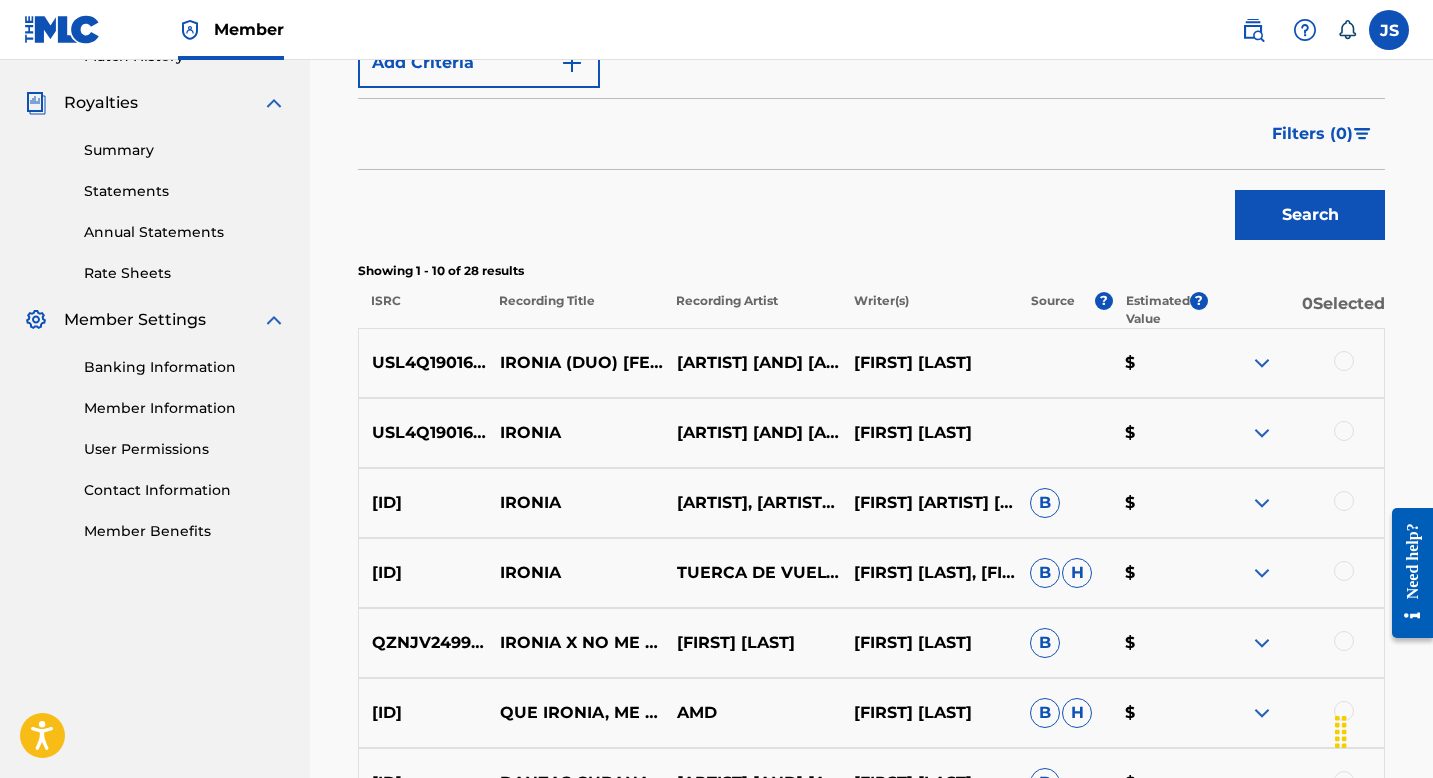 click on "USL4Q1901695" at bounding box center (423, 363) 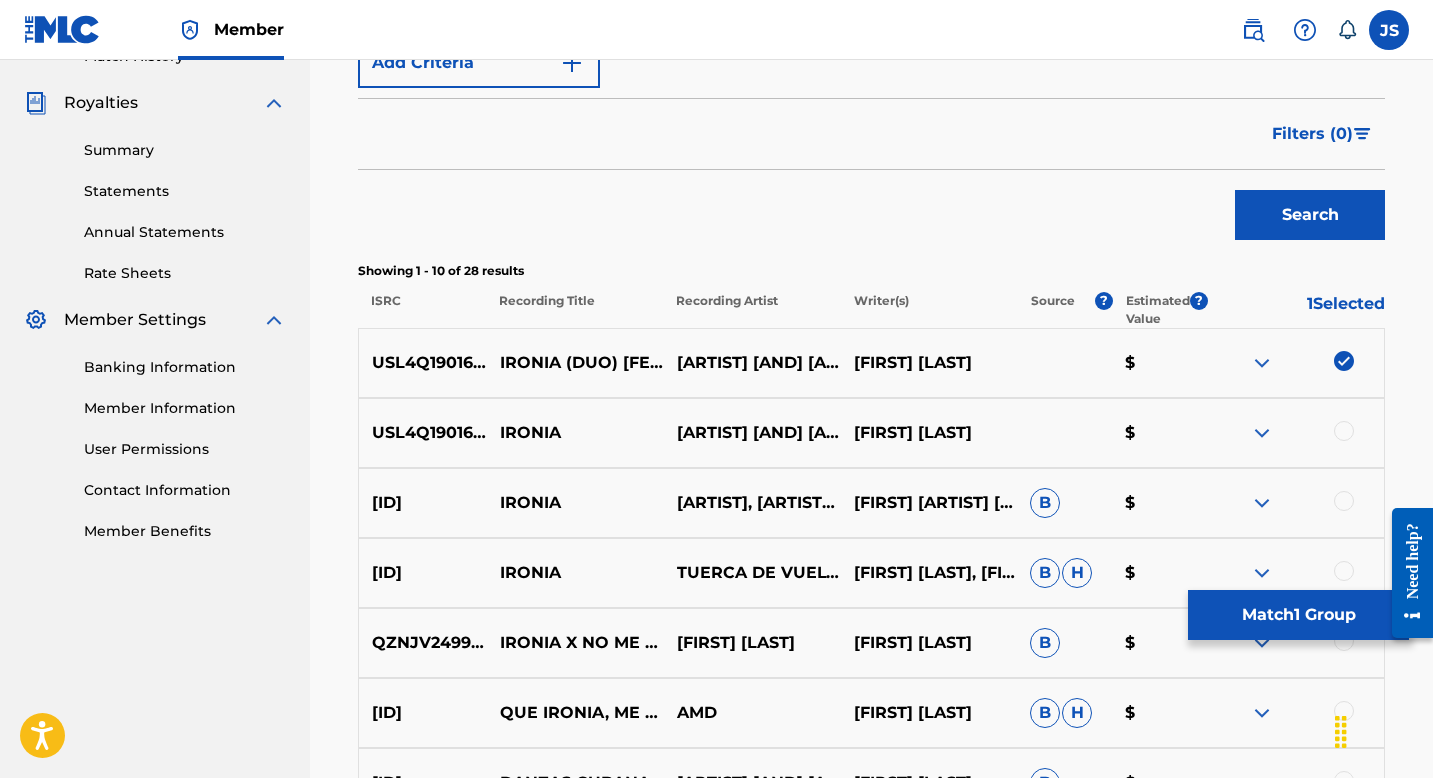 click on "Match  1 Group" at bounding box center (1298, 615) 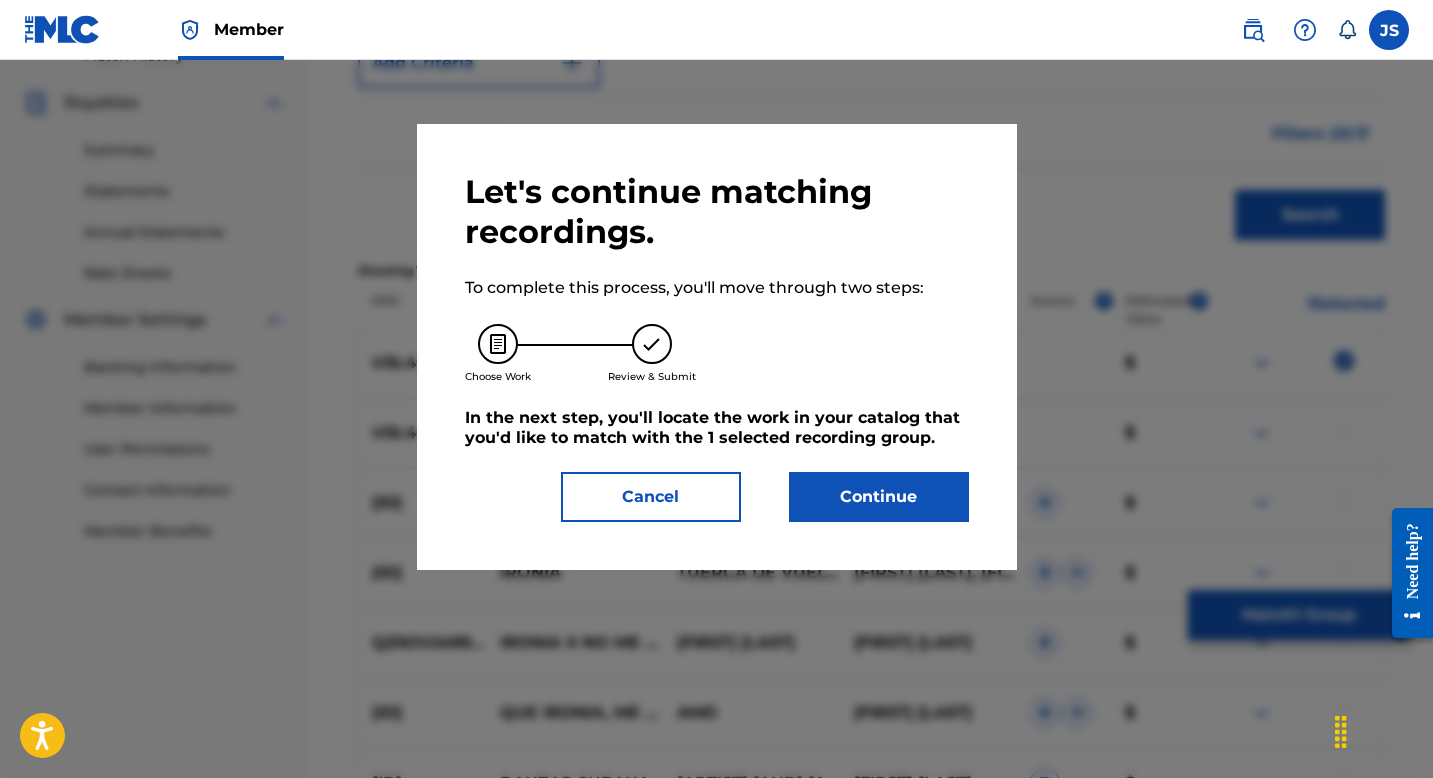 click on "Continue" at bounding box center [879, 497] 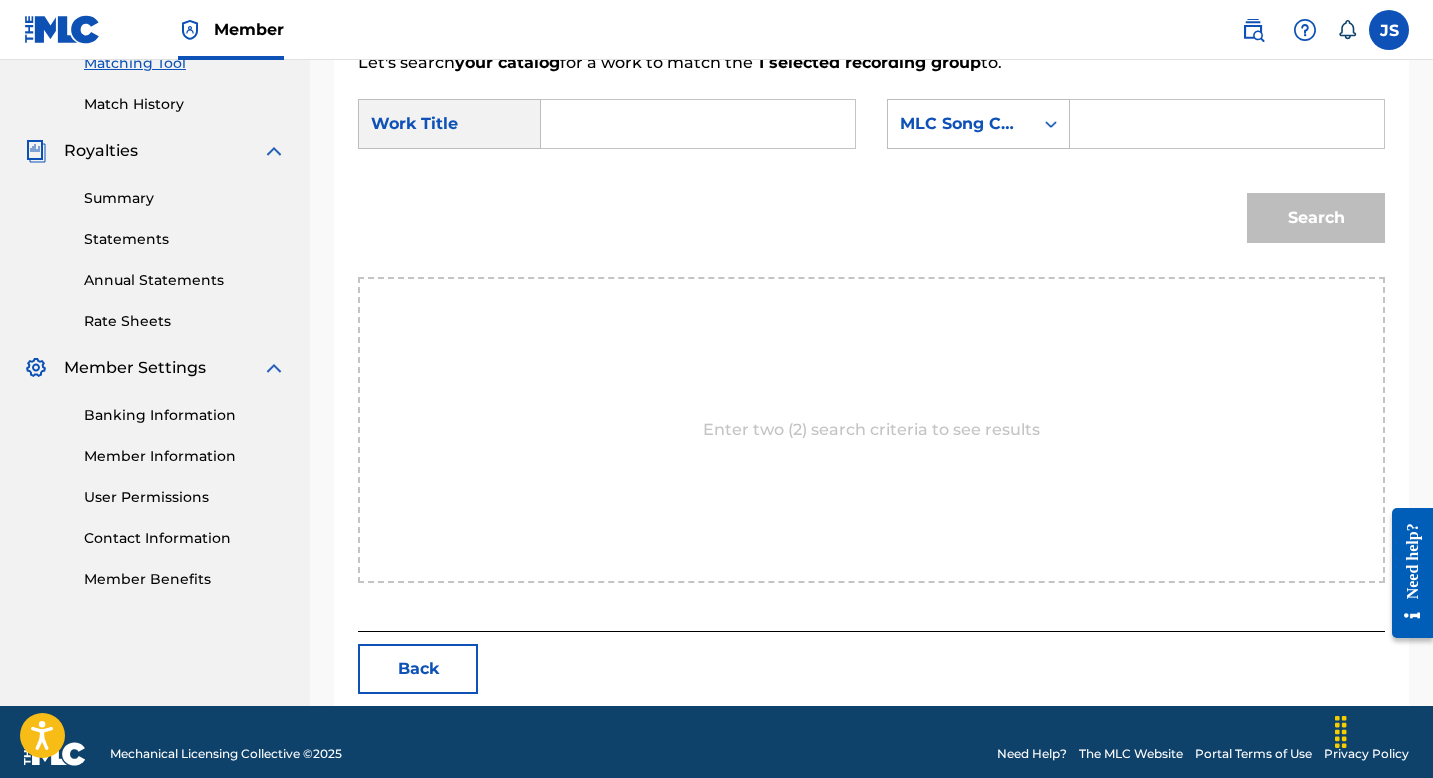 scroll, scrollTop: 554, scrollLeft: 0, axis: vertical 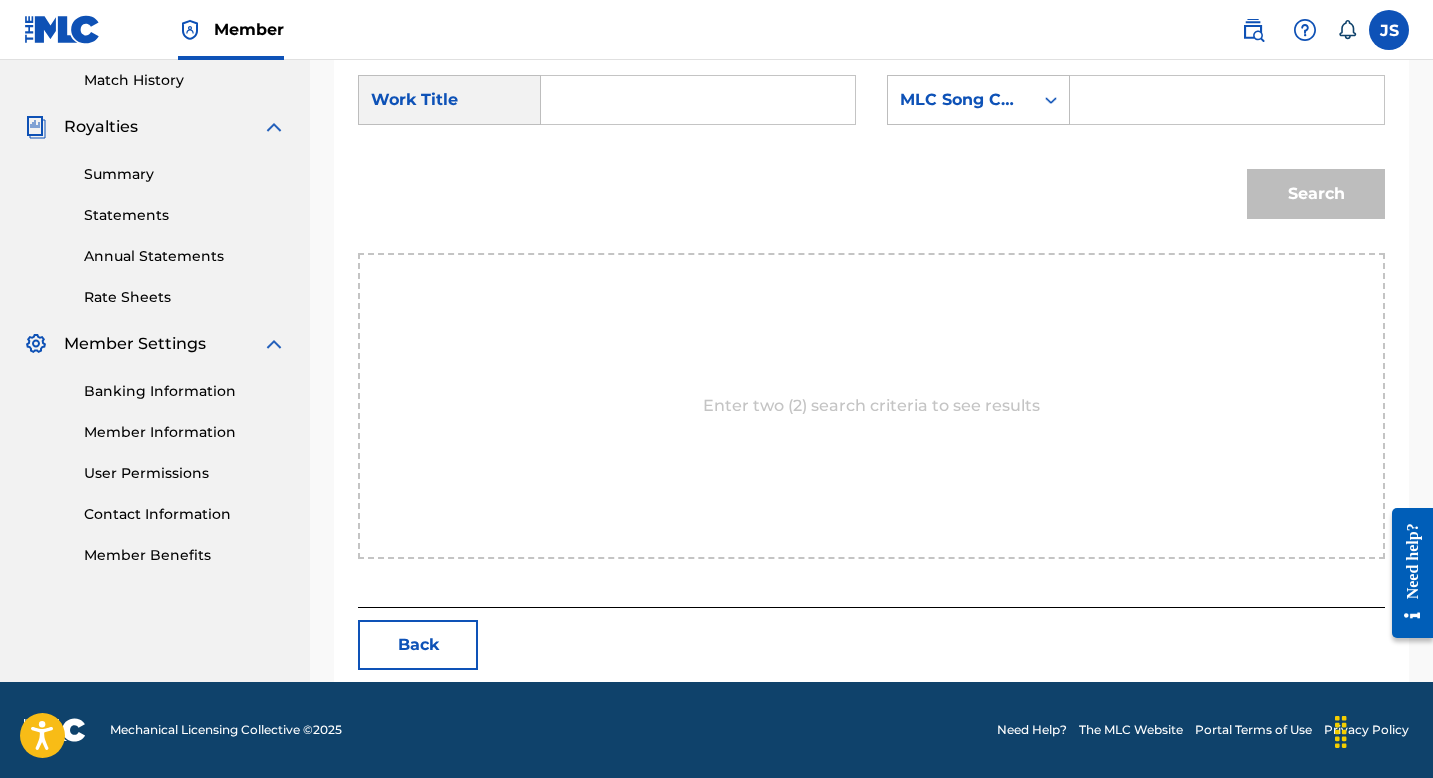 click at bounding box center (698, 100) 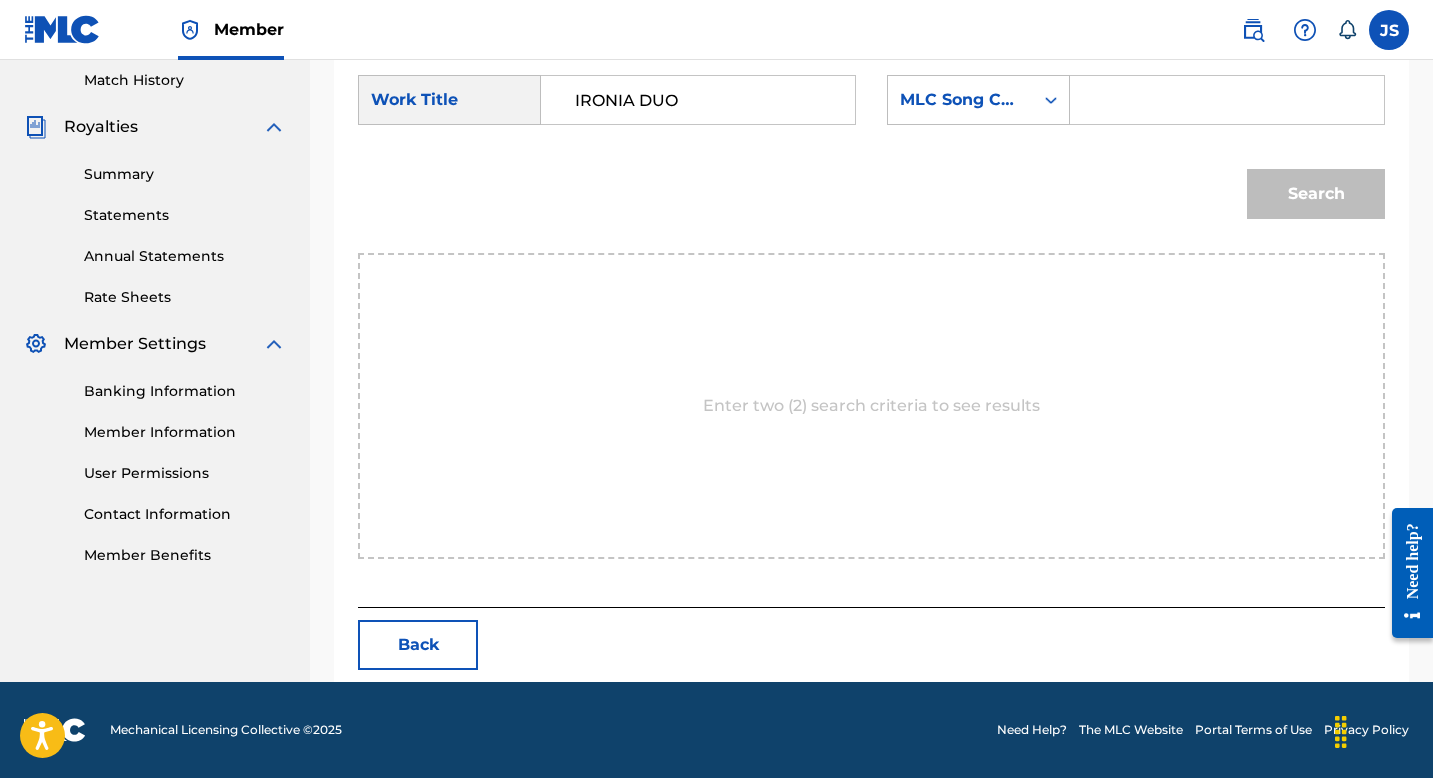 type on "IRONIA DUO" 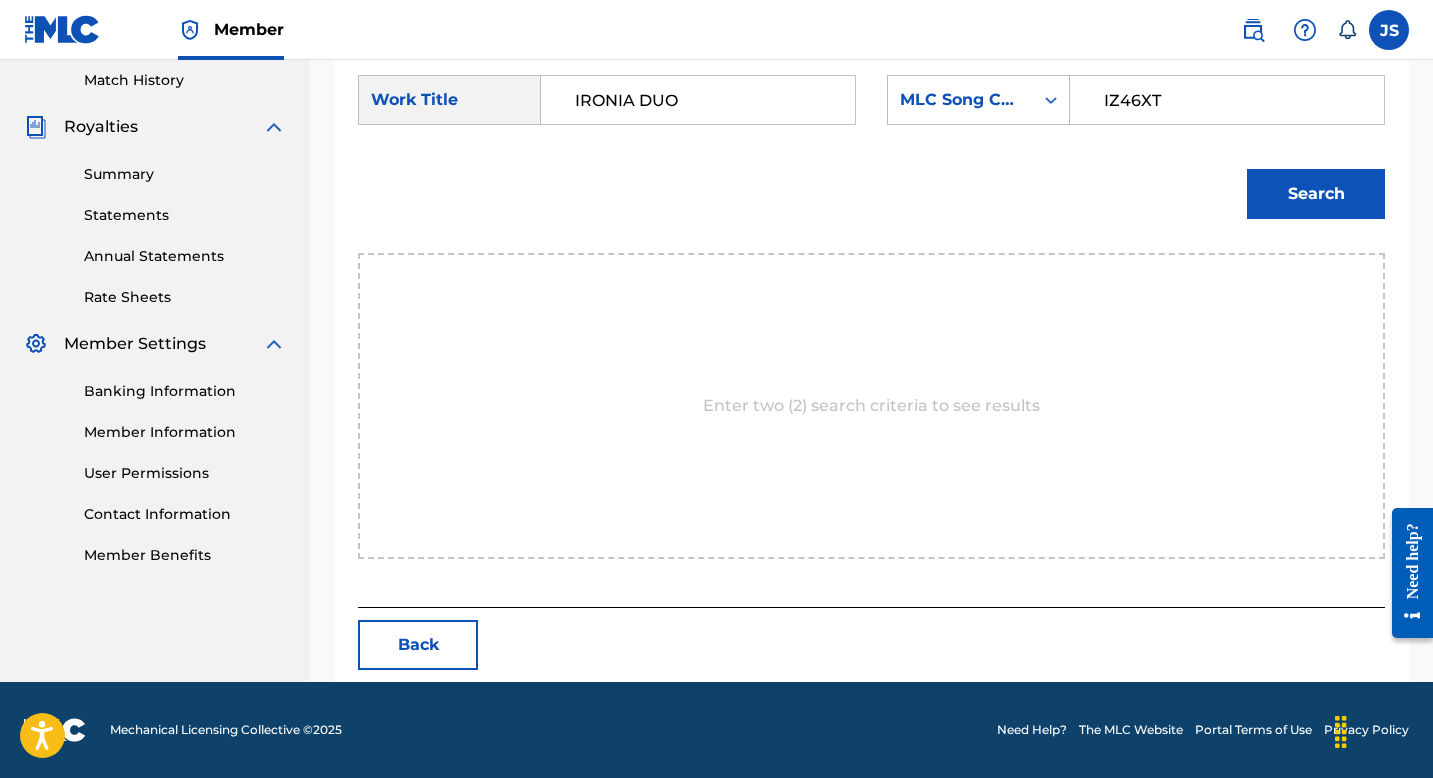 type on "IZ46XT" 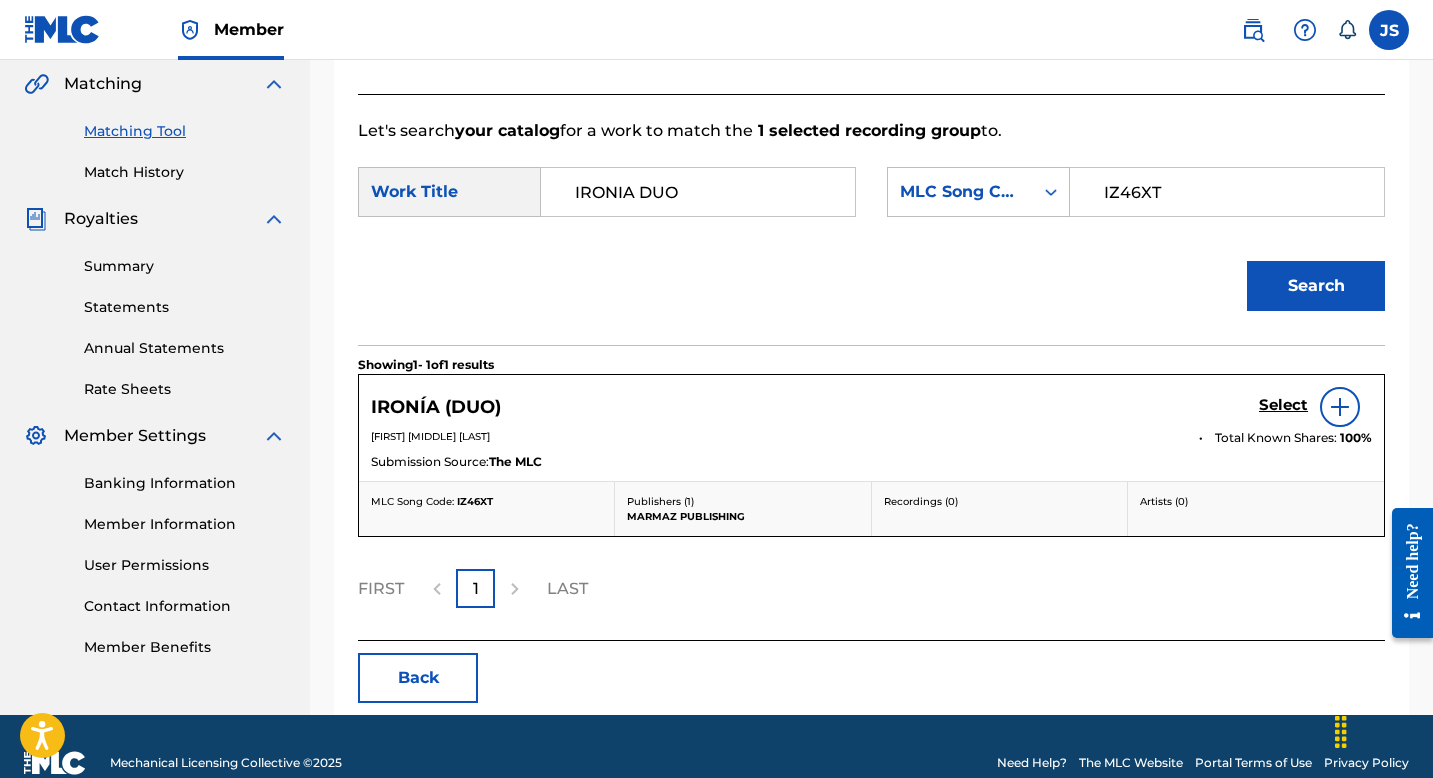 scroll, scrollTop: 495, scrollLeft: 0, axis: vertical 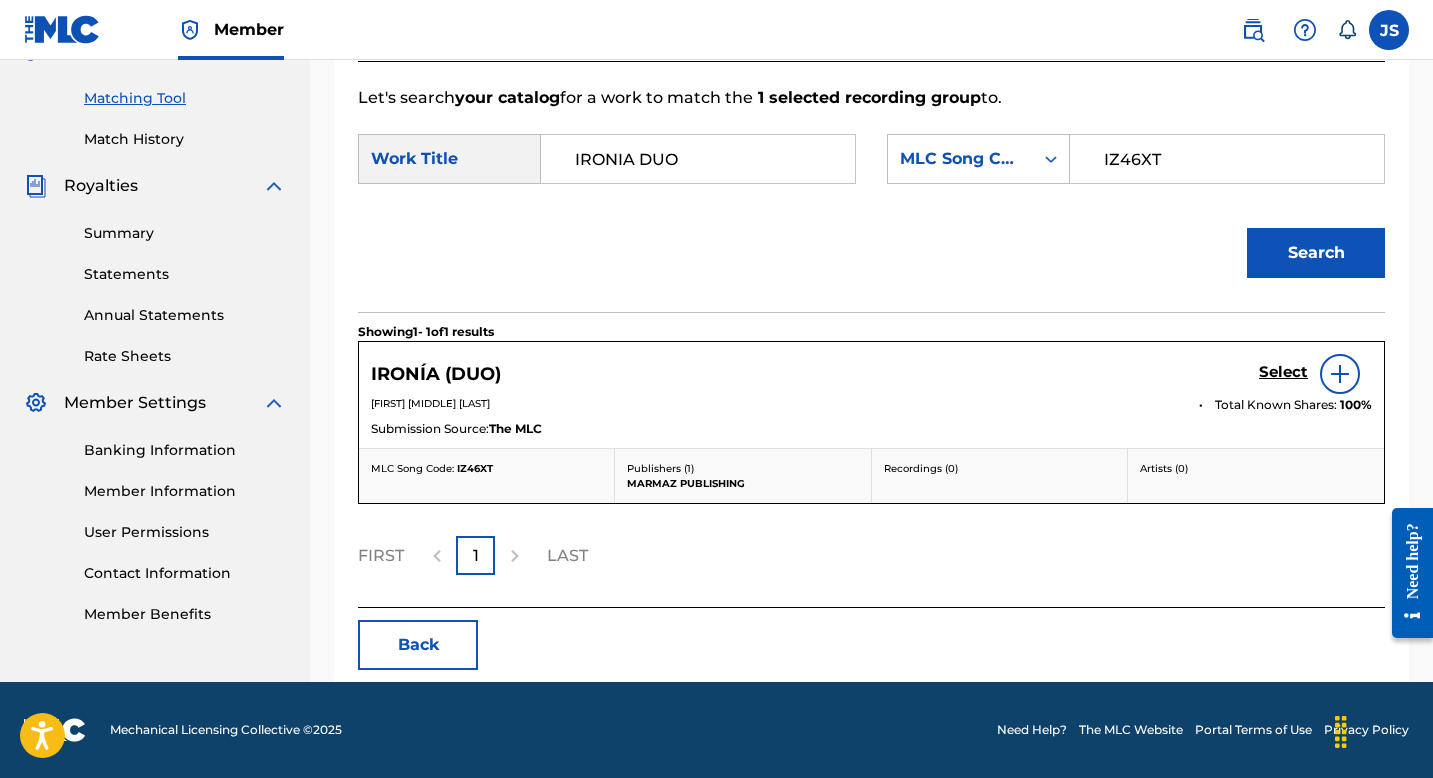 click on "IRONÍA (DUO) Select" at bounding box center [871, 374] 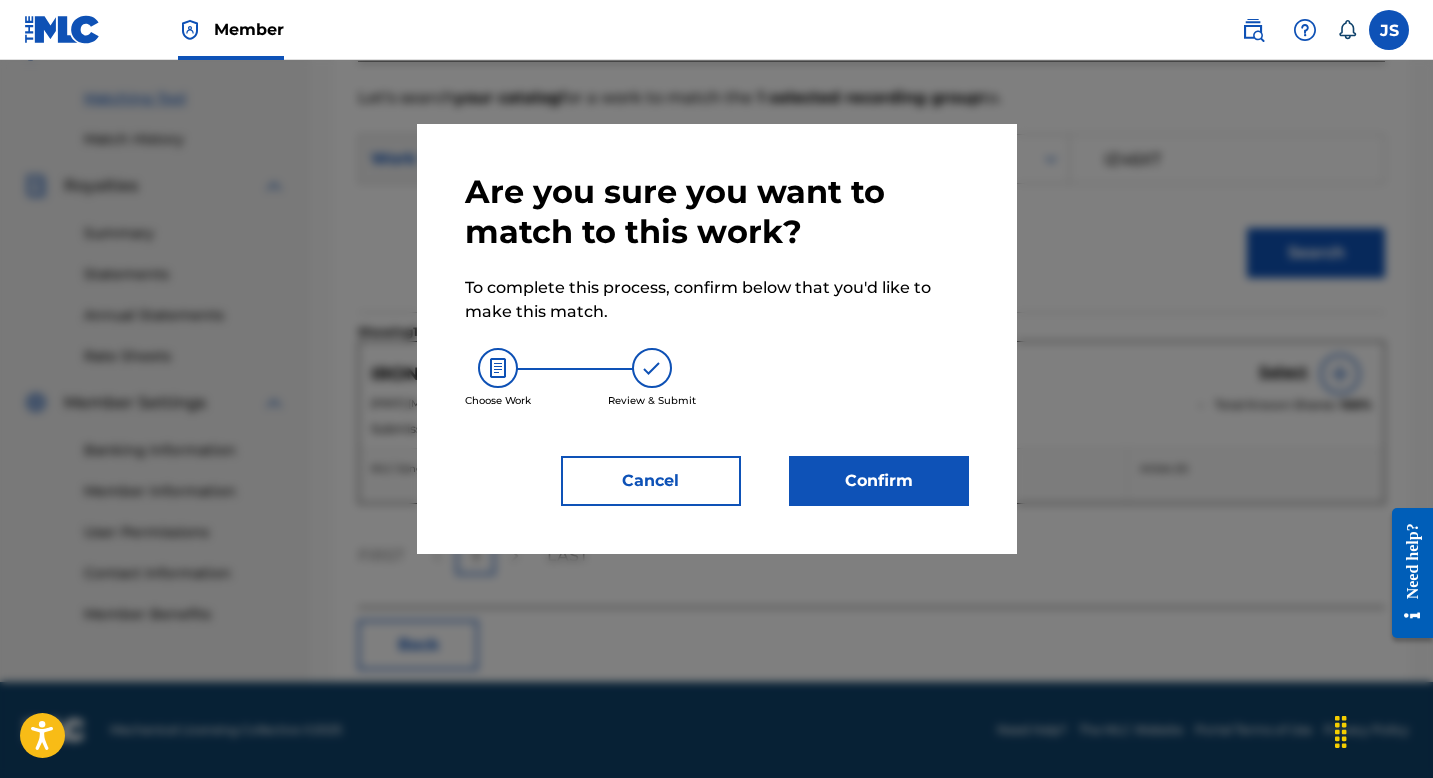 click on "Confirm" at bounding box center (879, 481) 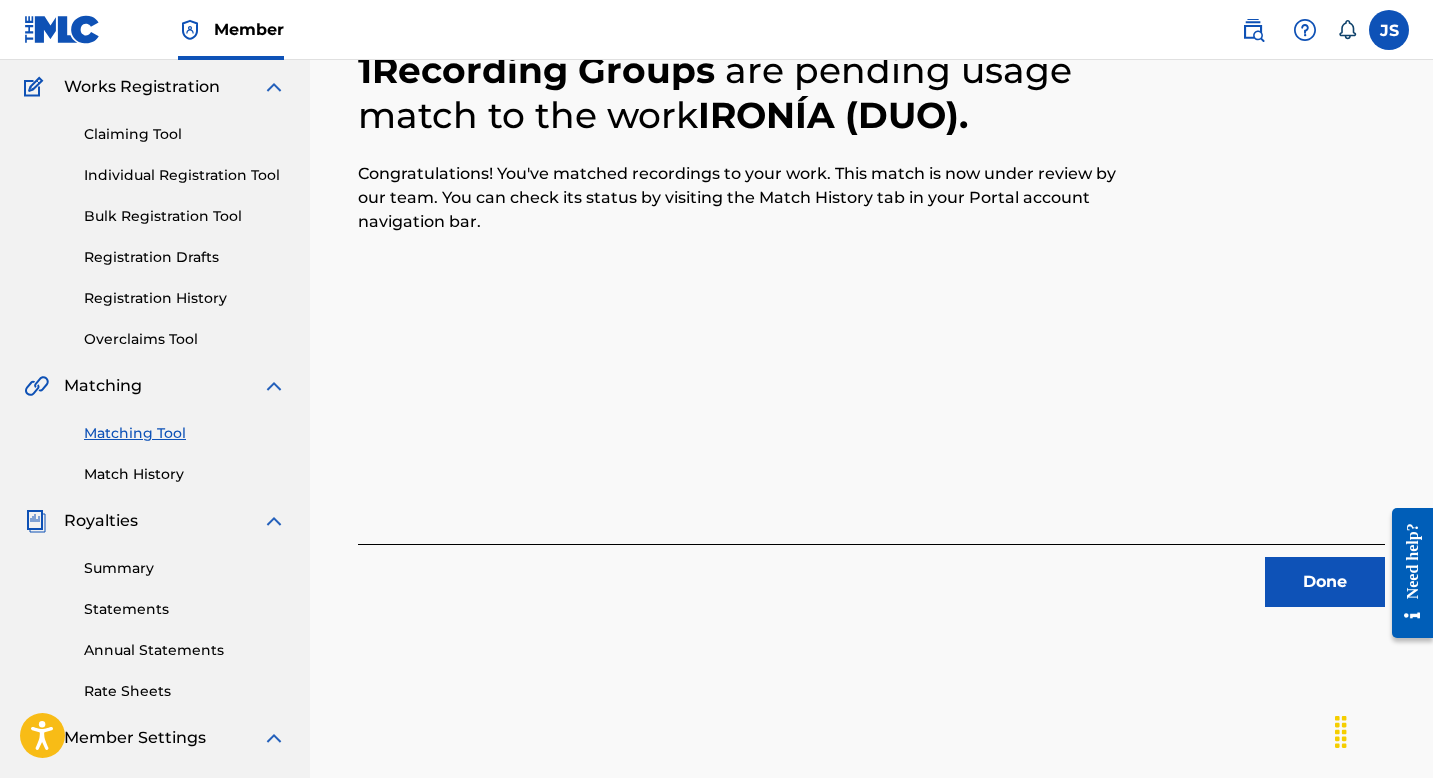 scroll, scrollTop: 185, scrollLeft: 0, axis: vertical 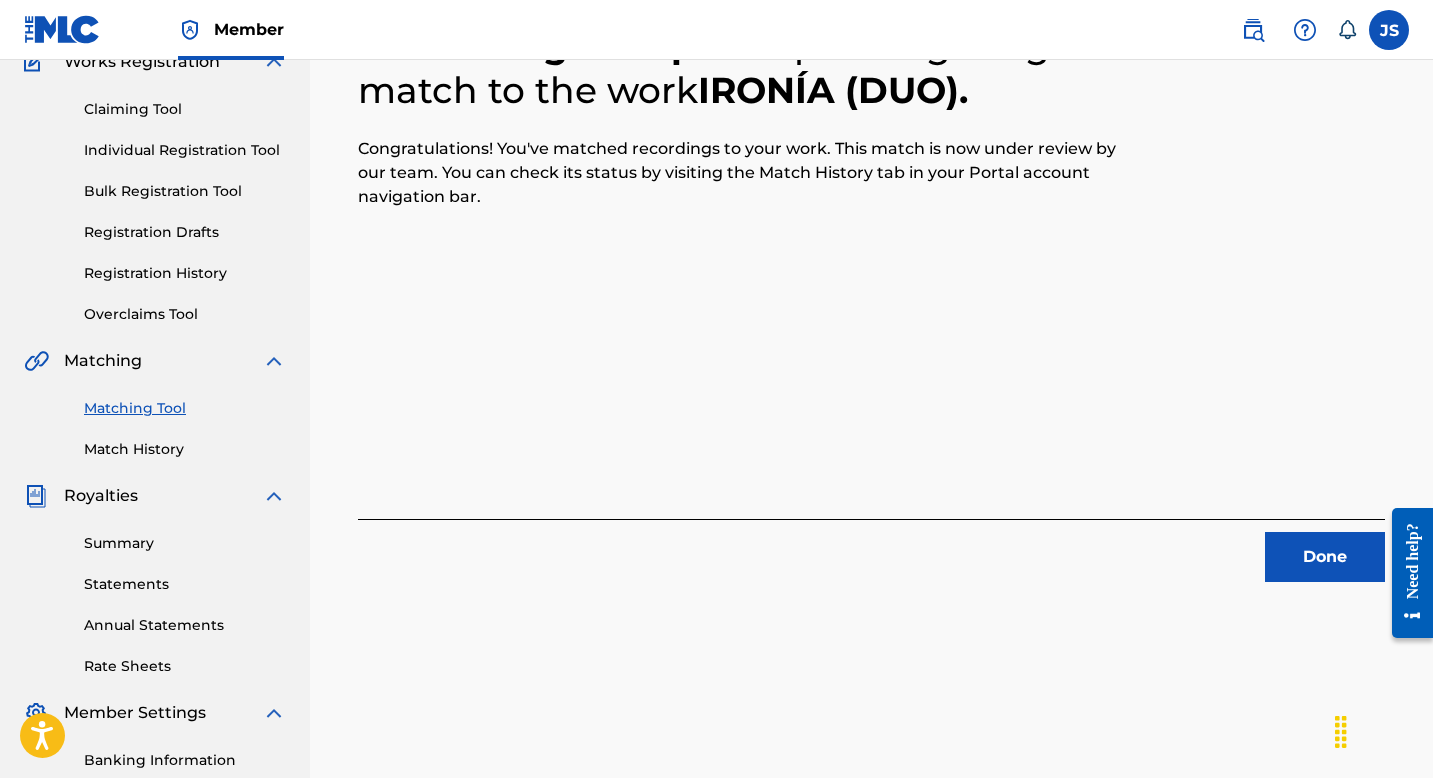 click on "Done" at bounding box center (1325, 557) 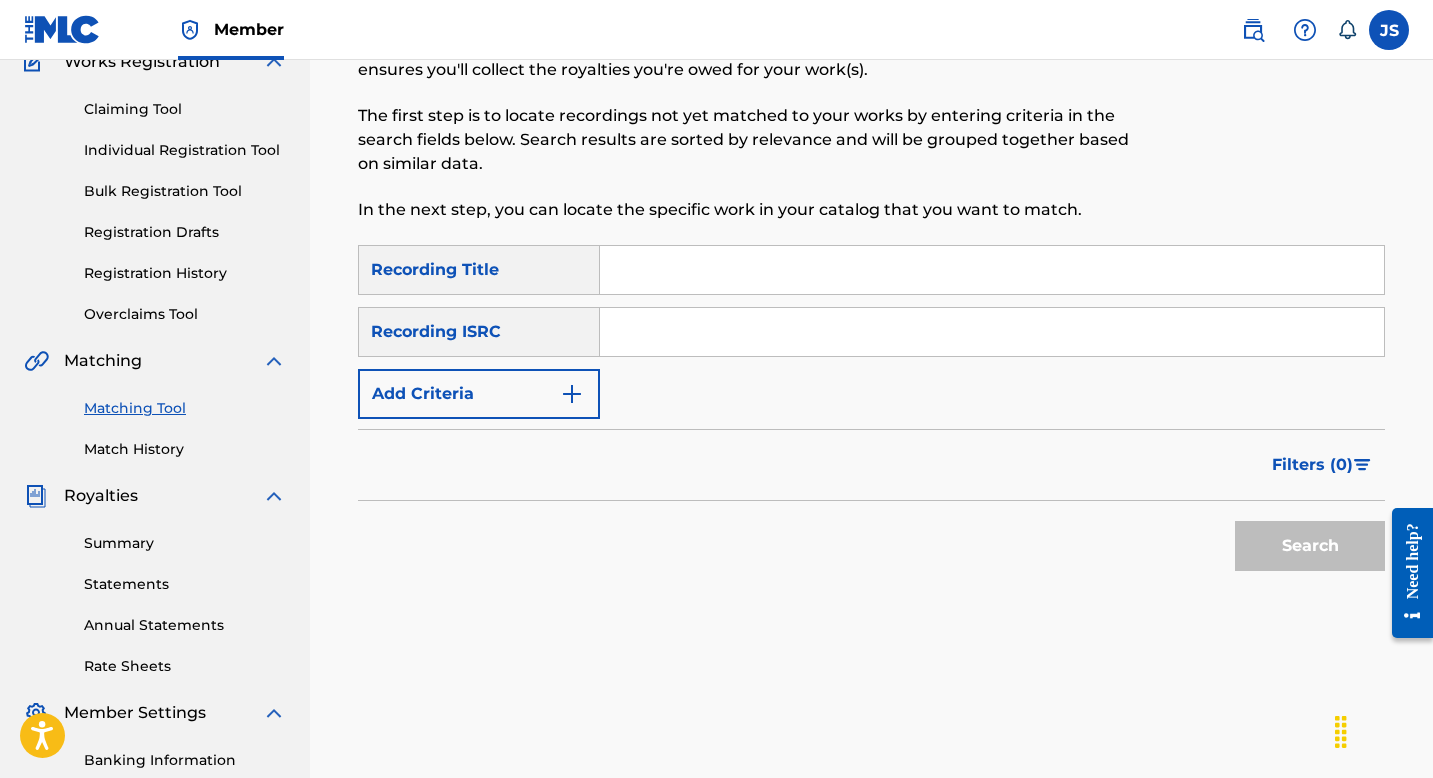 click at bounding box center (992, 270) 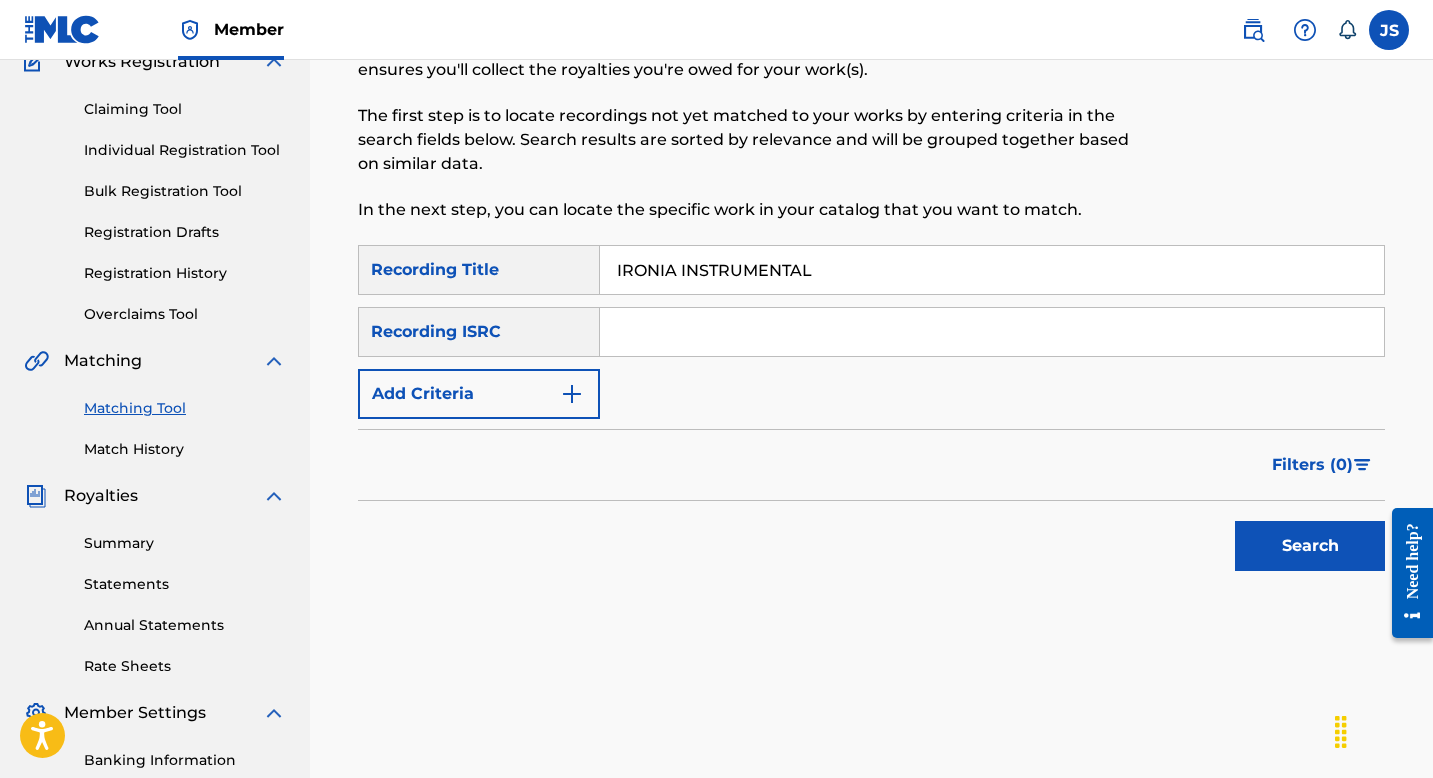 type on "IRONIA INSTRUMENTAL" 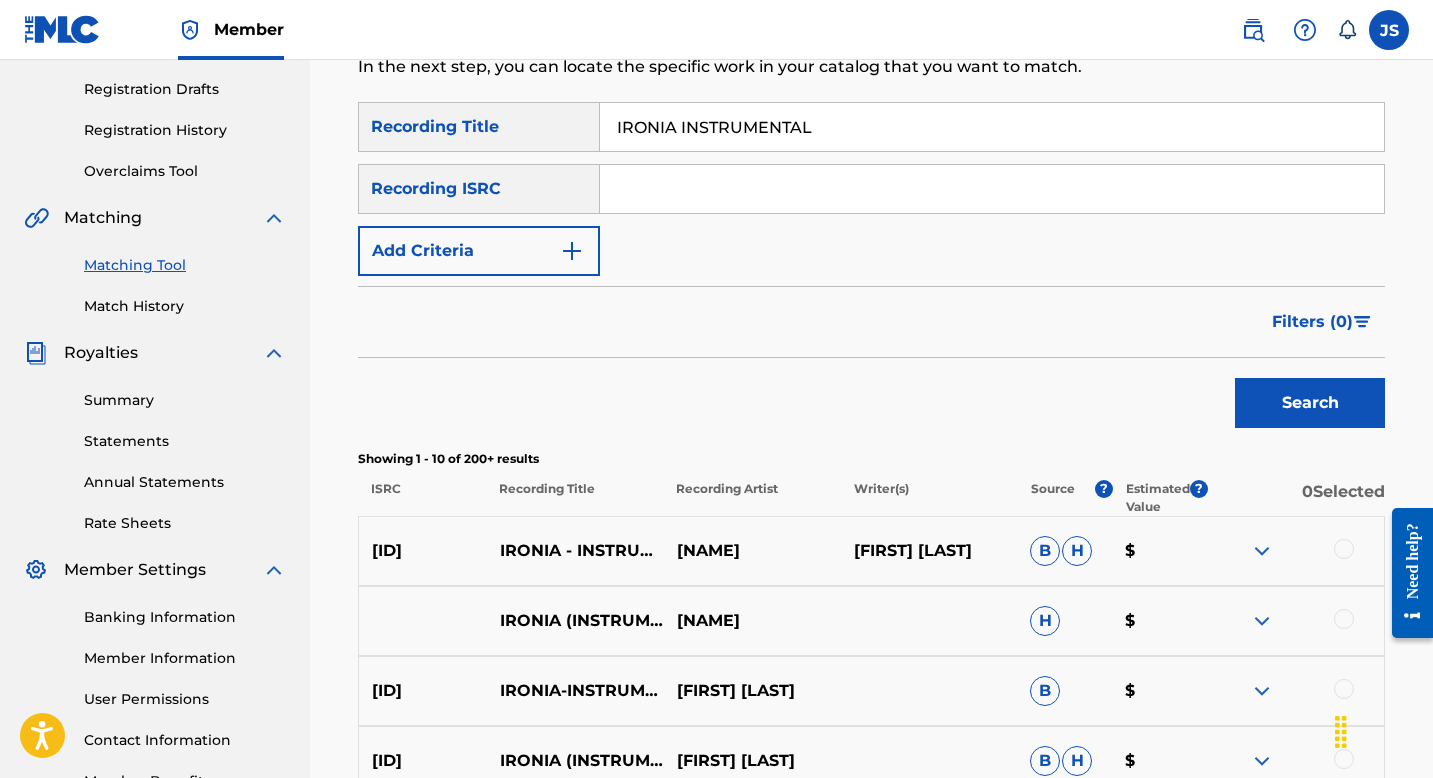 scroll, scrollTop: 352, scrollLeft: 0, axis: vertical 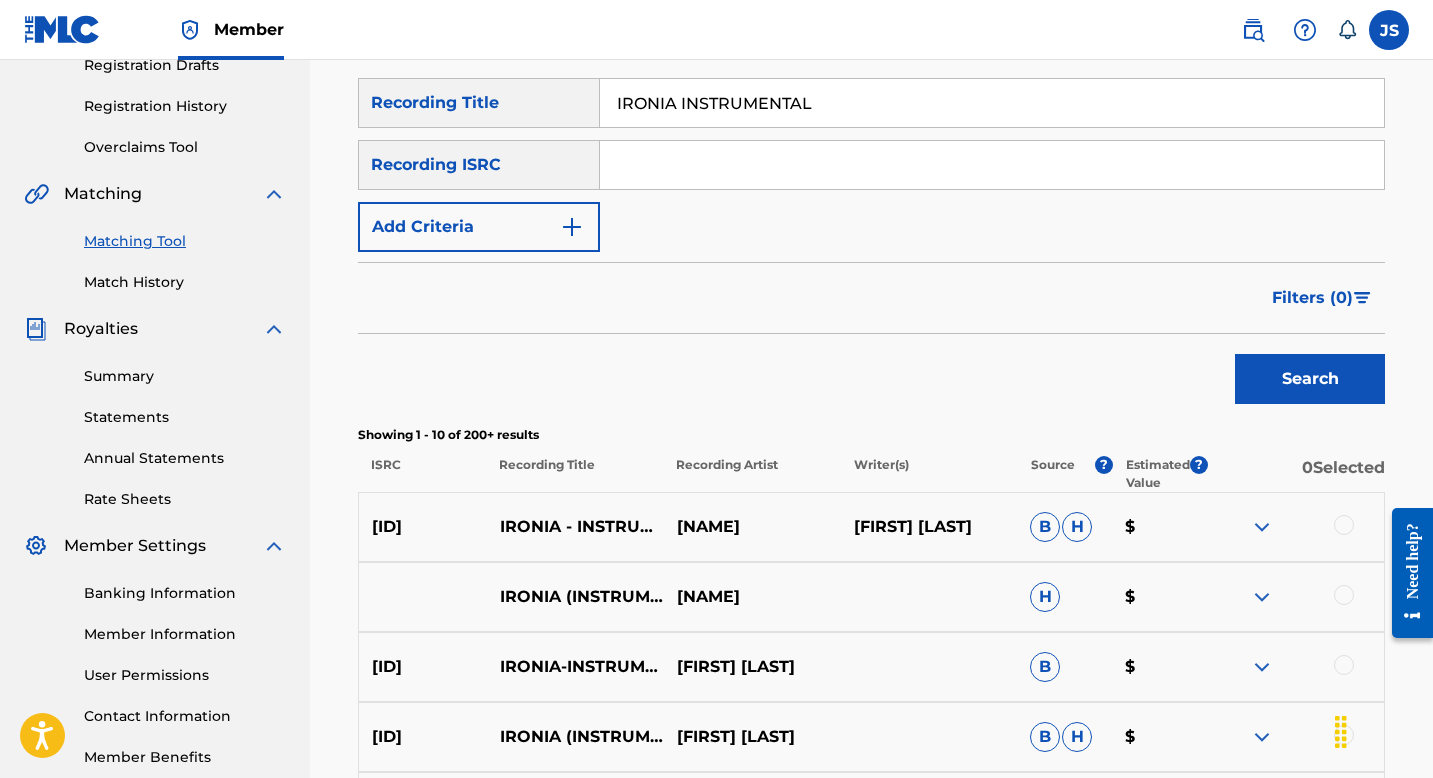 click at bounding box center [572, 227] 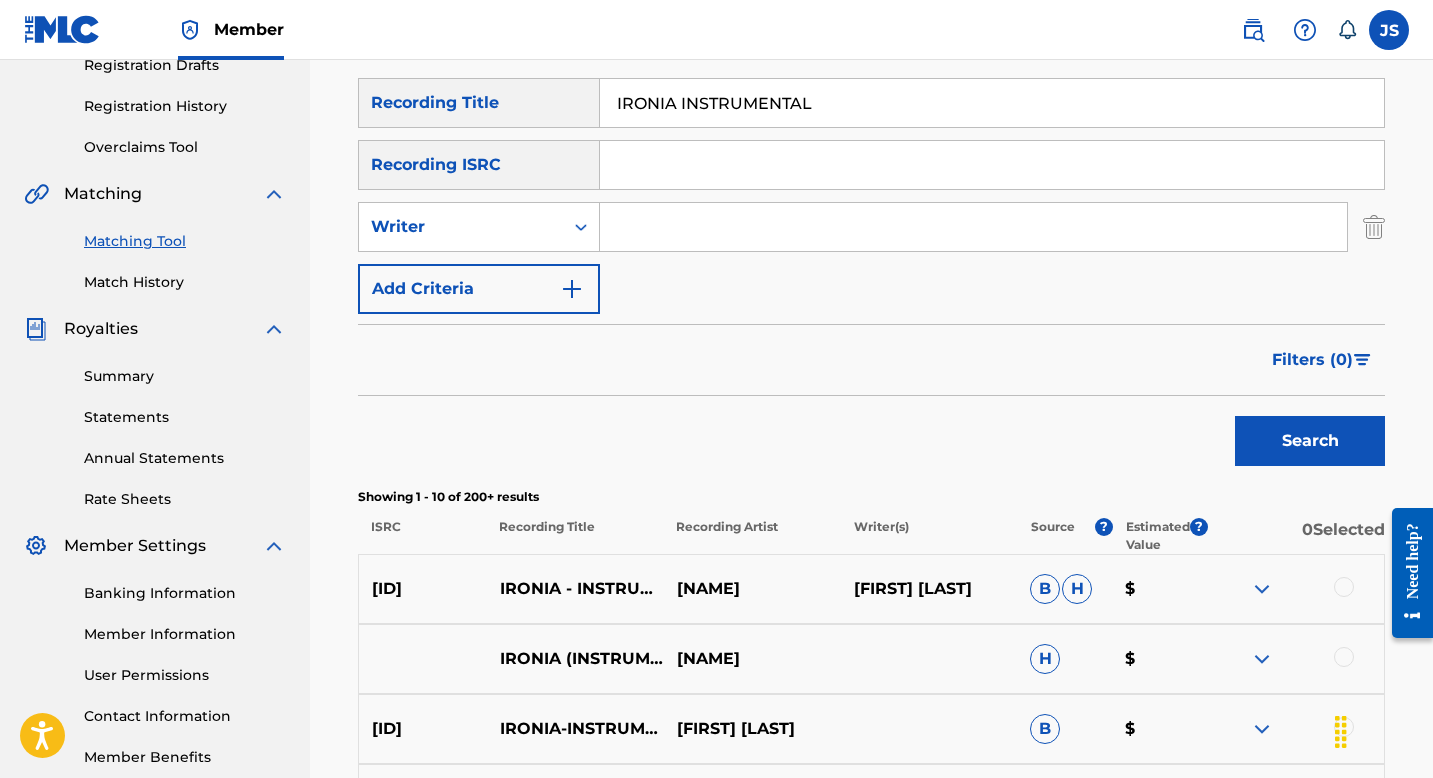 click at bounding box center [973, 227] 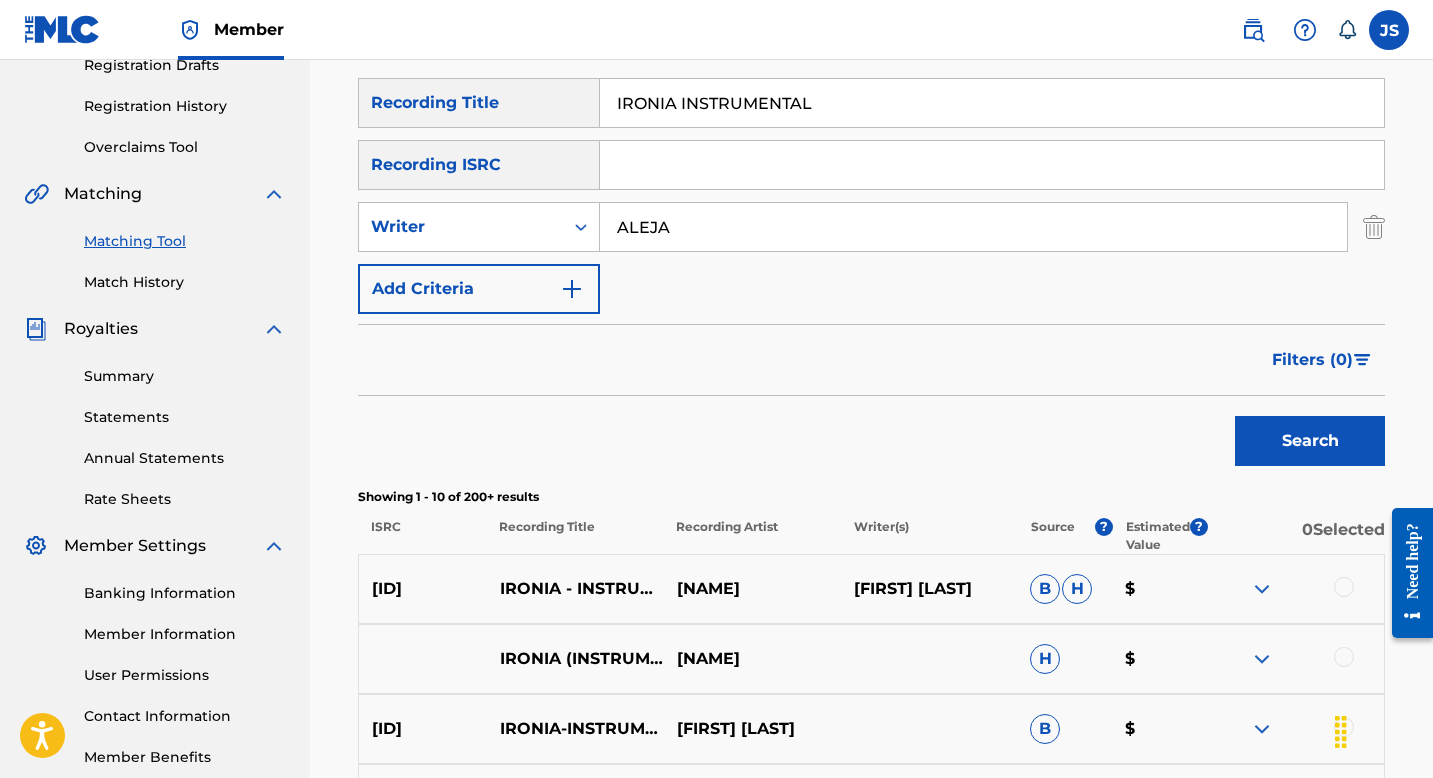 type on "ALEJANDRO RONDON" 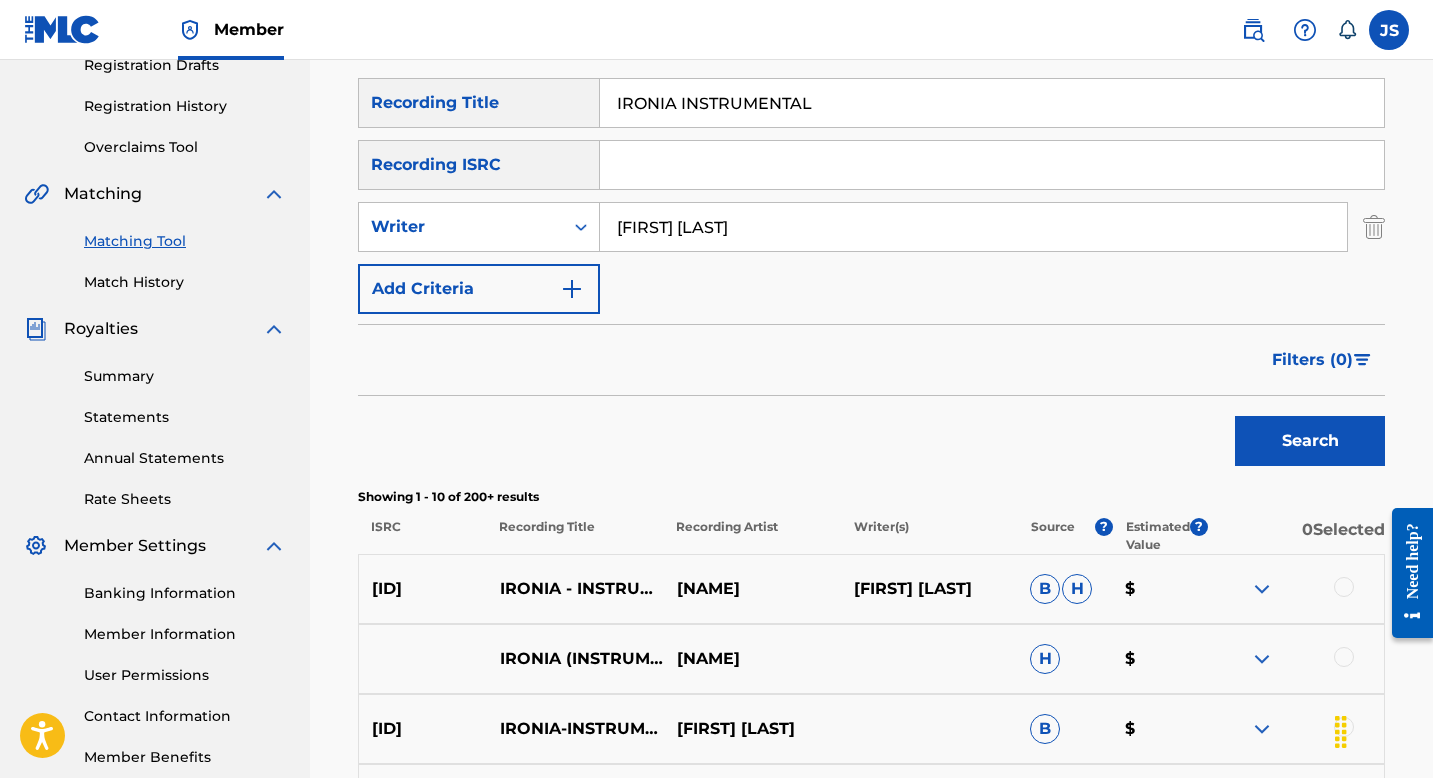 click on "Search" at bounding box center [1310, 441] 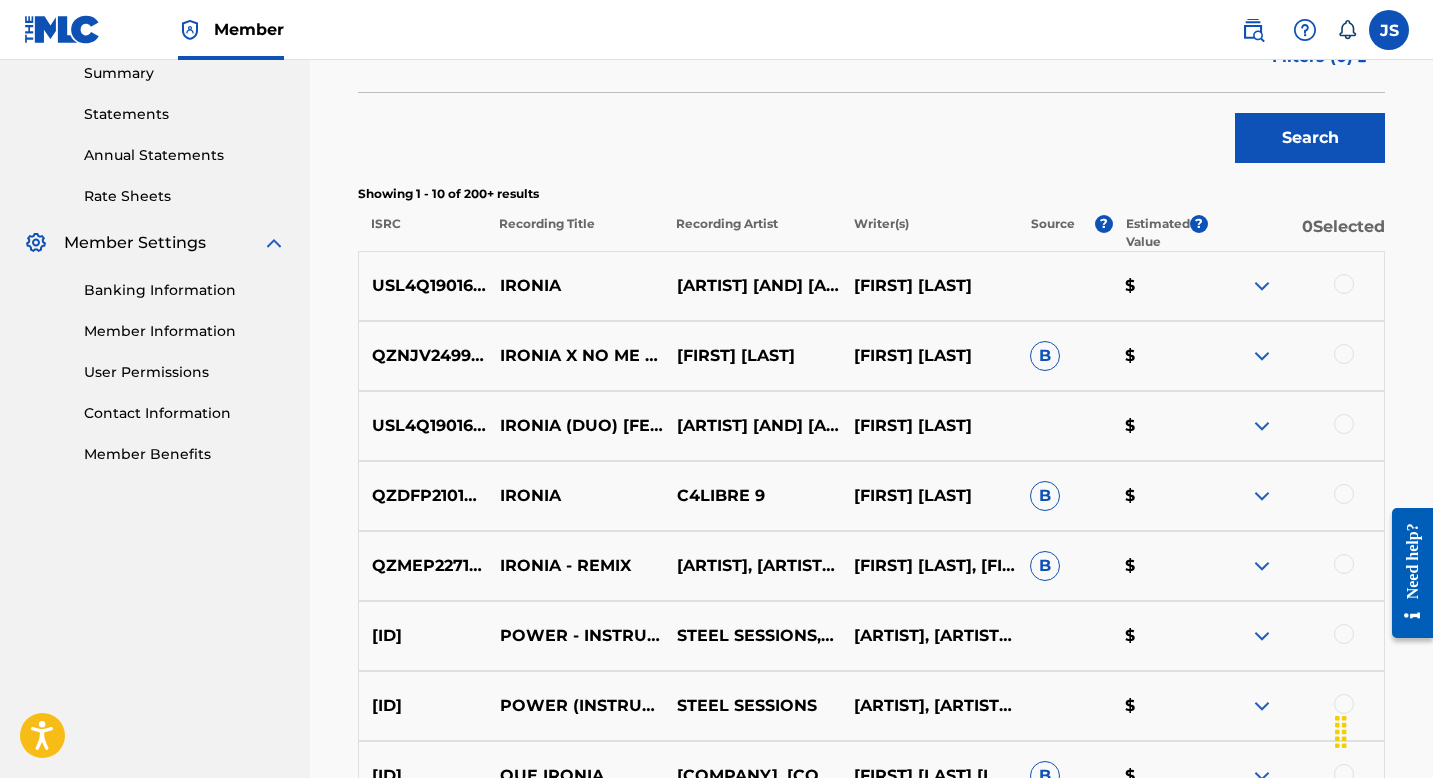 scroll, scrollTop: 653, scrollLeft: 0, axis: vertical 